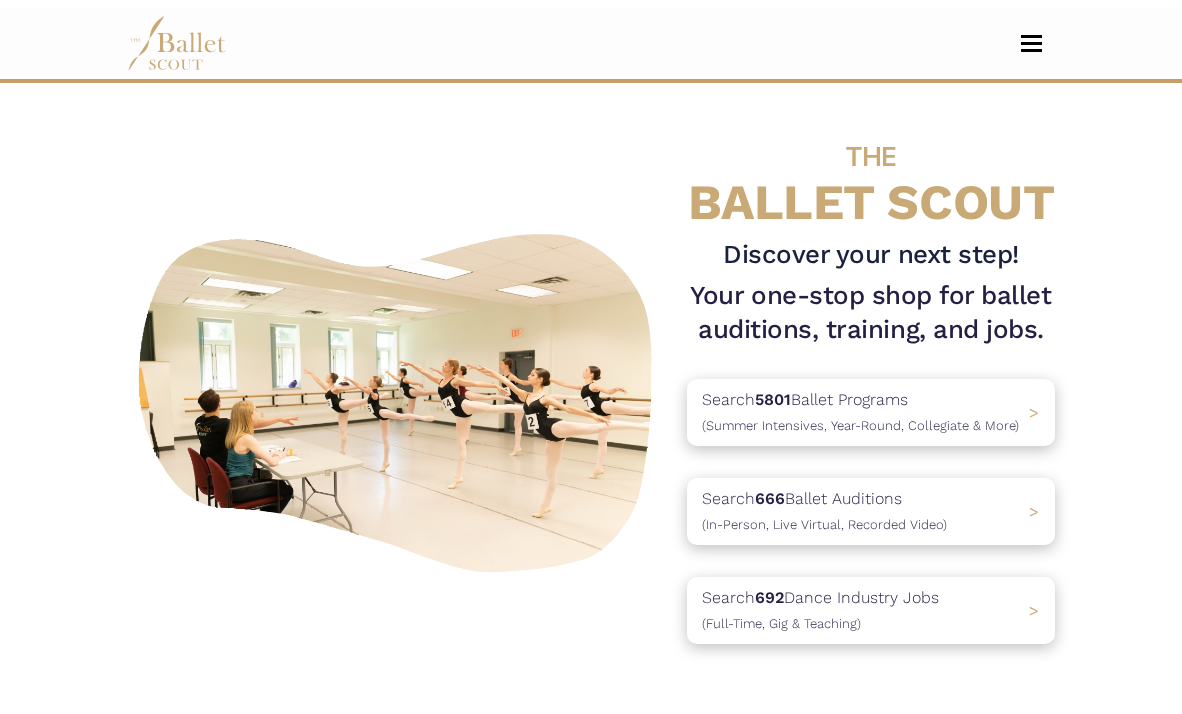 scroll, scrollTop: 0, scrollLeft: 0, axis: both 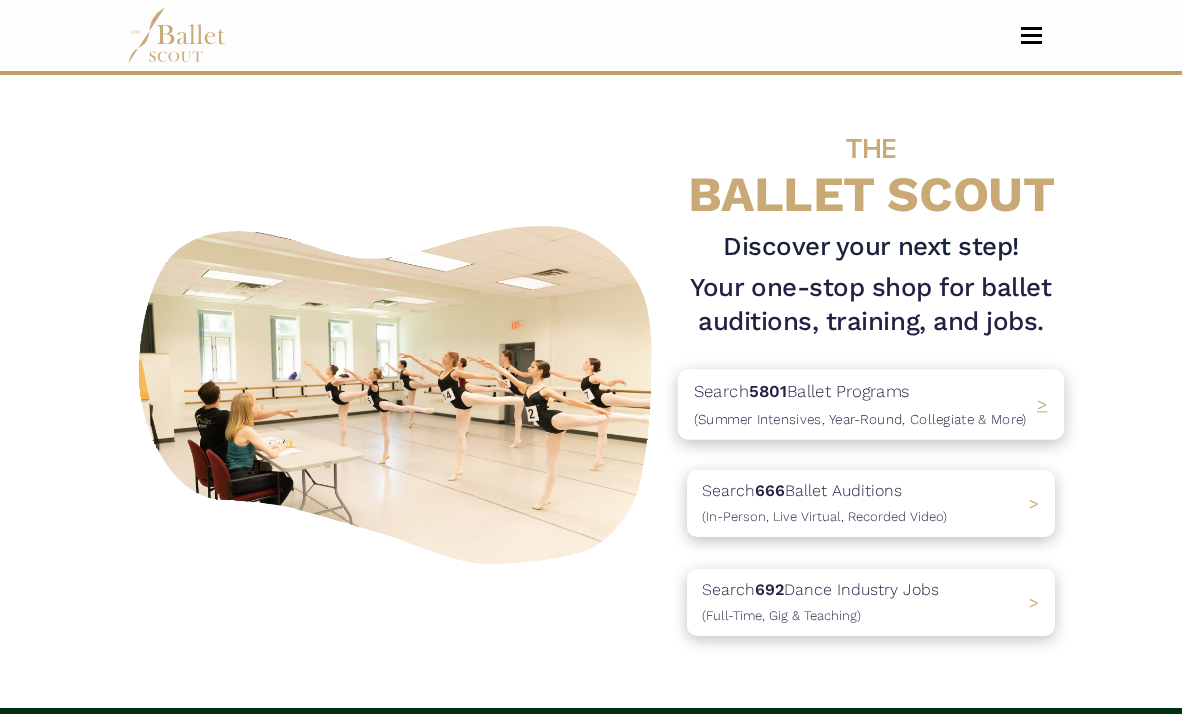 click on "(Summer Intensives, Year-Round, Collegiate & More)" at bounding box center [860, 418] 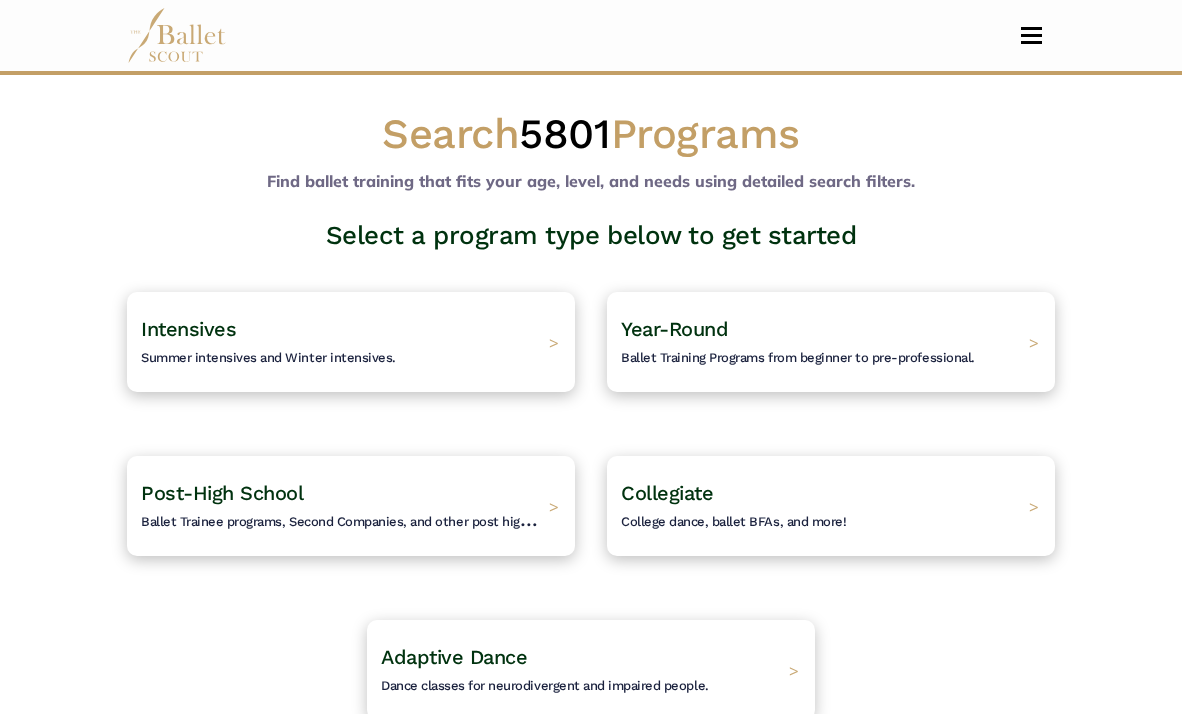 scroll, scrollTop: 0, scrollLeft: 0, axis: both 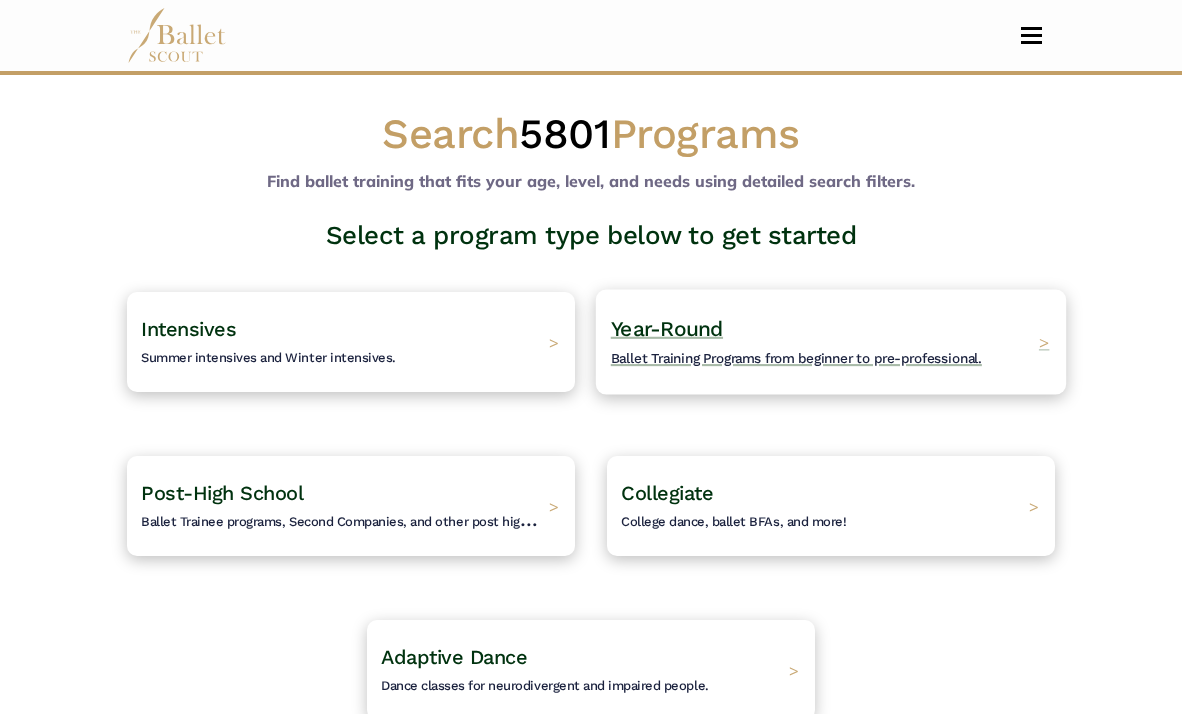click on "Year-Round Ballet Training
Programs from beginner to pre-professional." at bounding box center [796, 342] 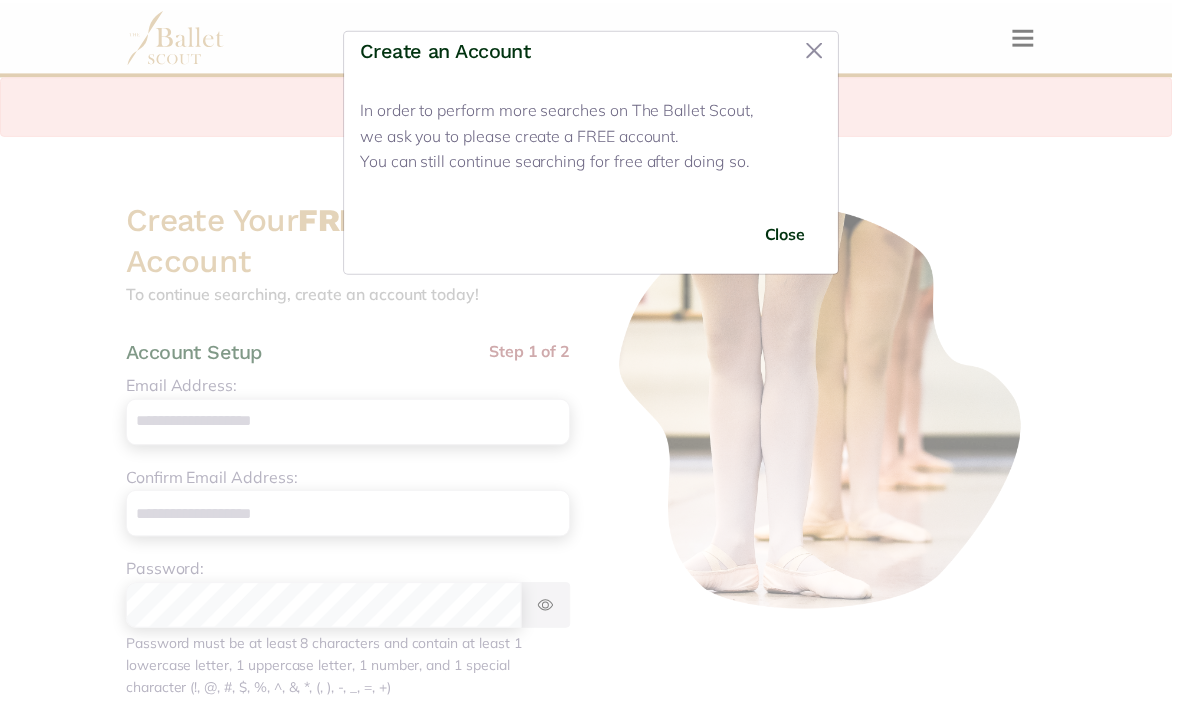 scroll, scrollTop: 0, scrollLeft: 0, axis: both 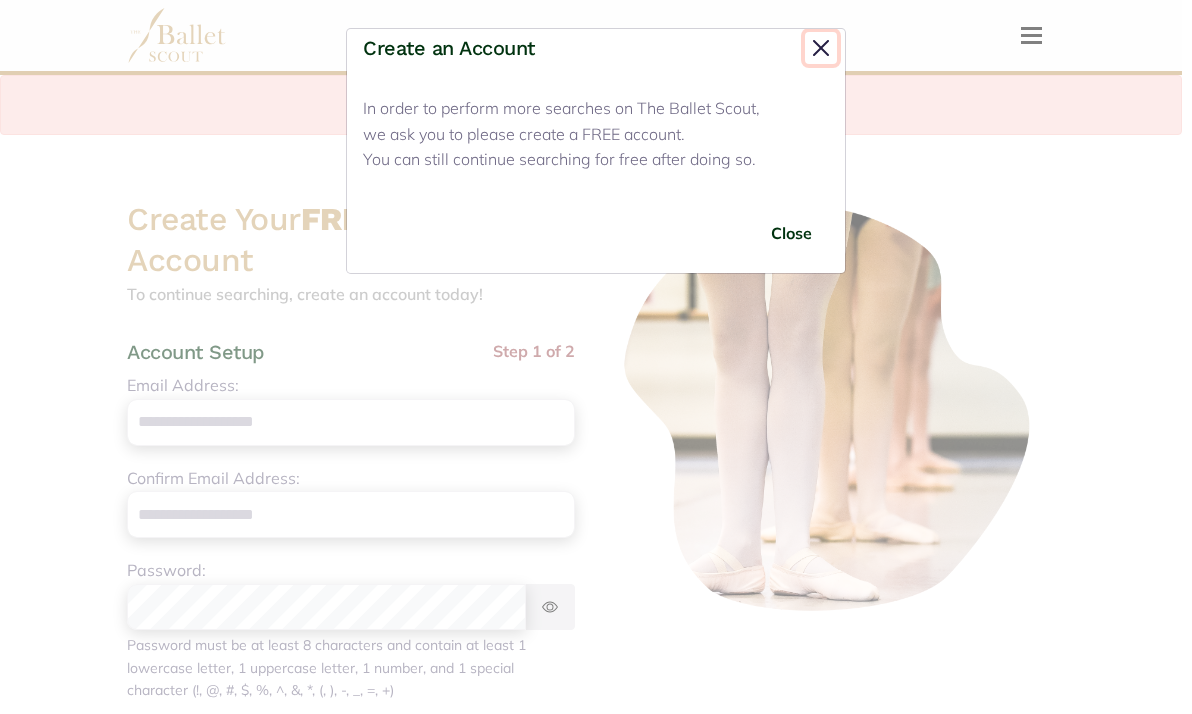 click at bounding box center [821, 48] 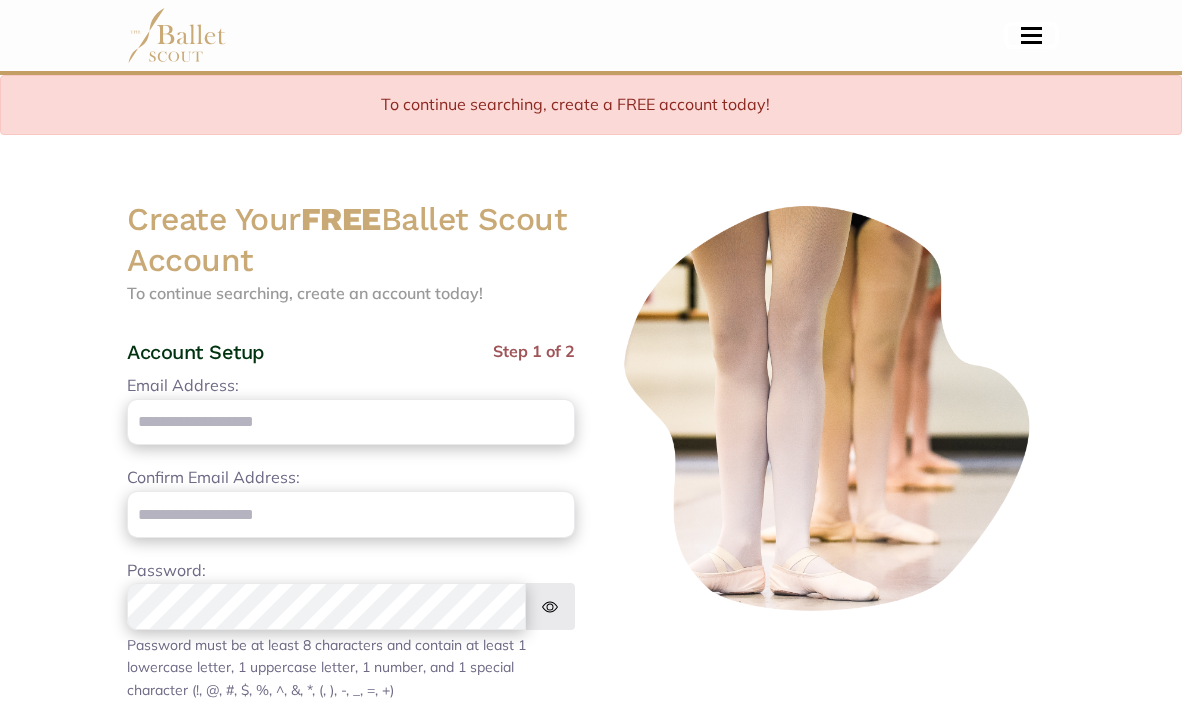 click at bounding box center [1031, 35] 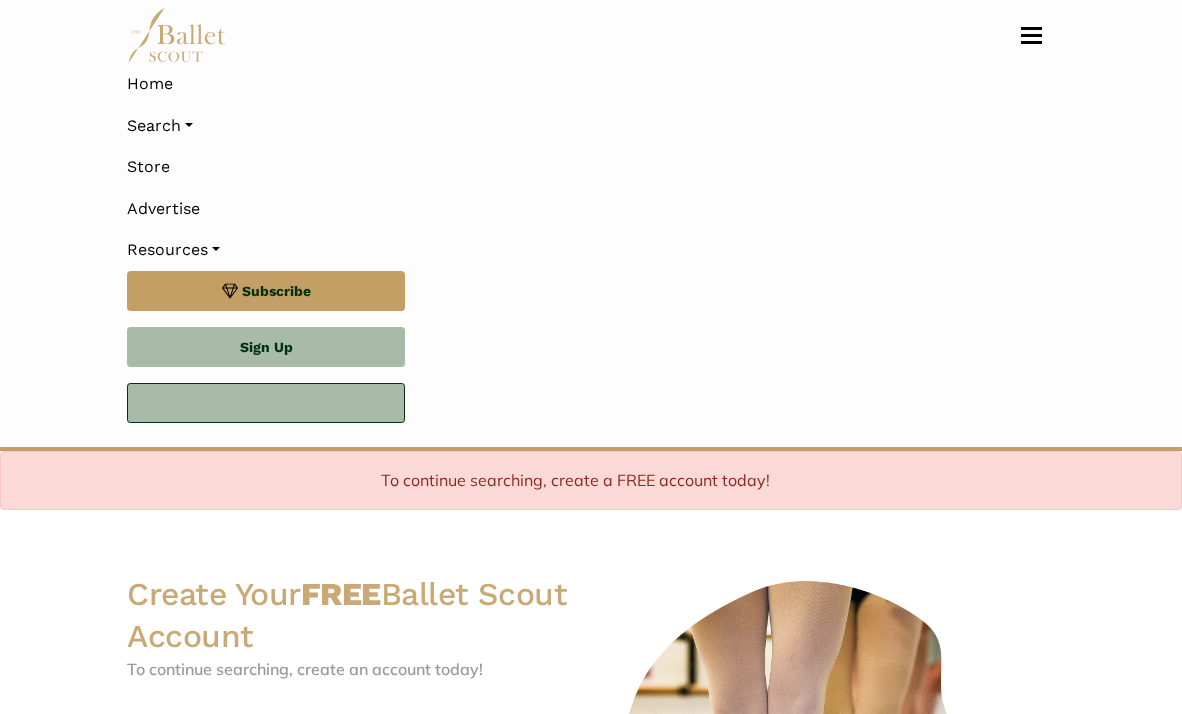 click on "Log In" at bounding box center [266, 403] 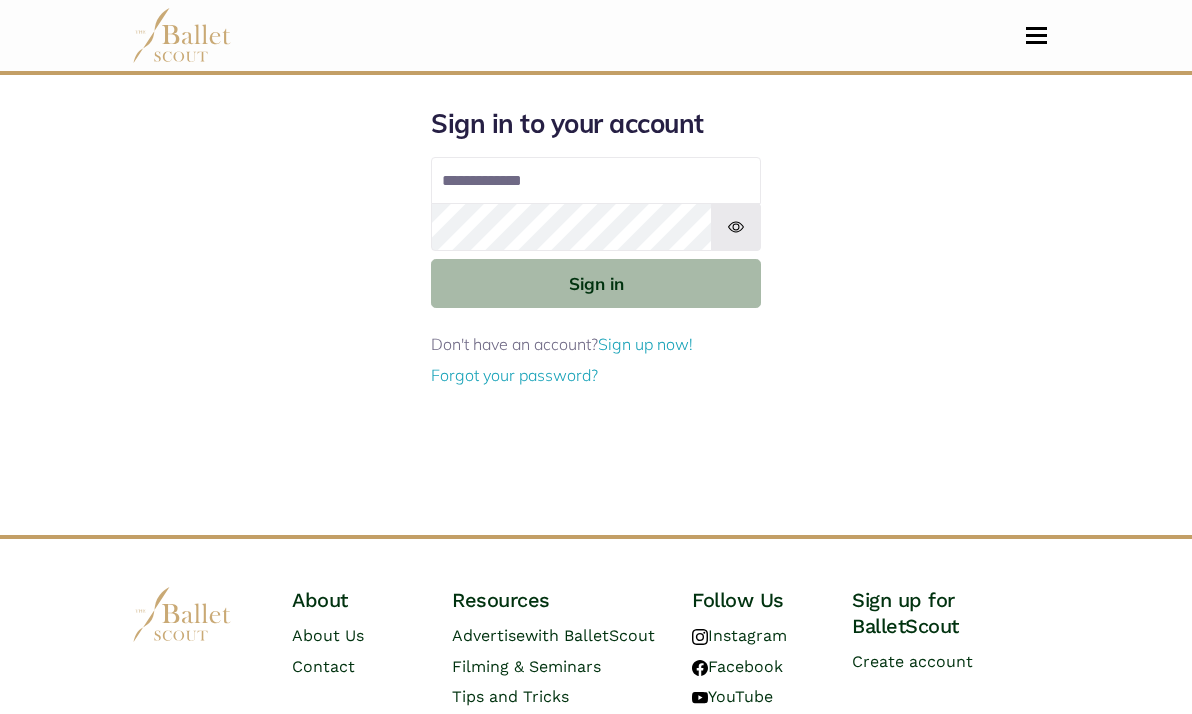 scroll, scrollTop: 0, scrollLeft: 0, axis: both 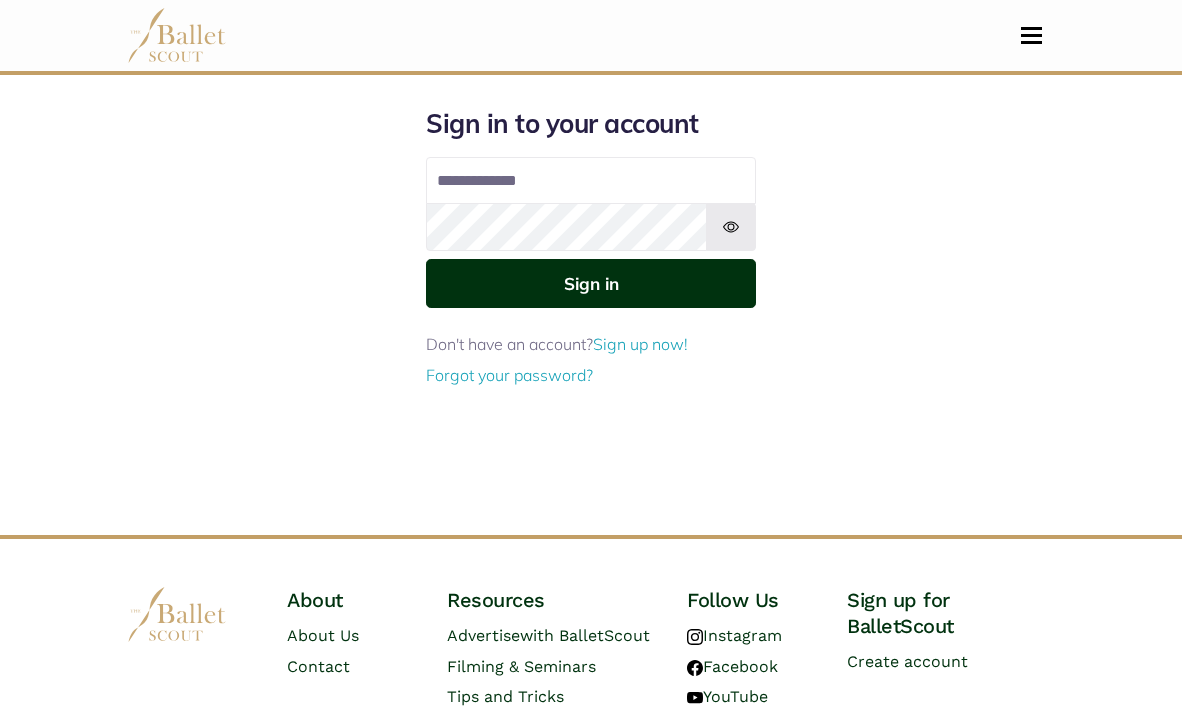 type on "**********" 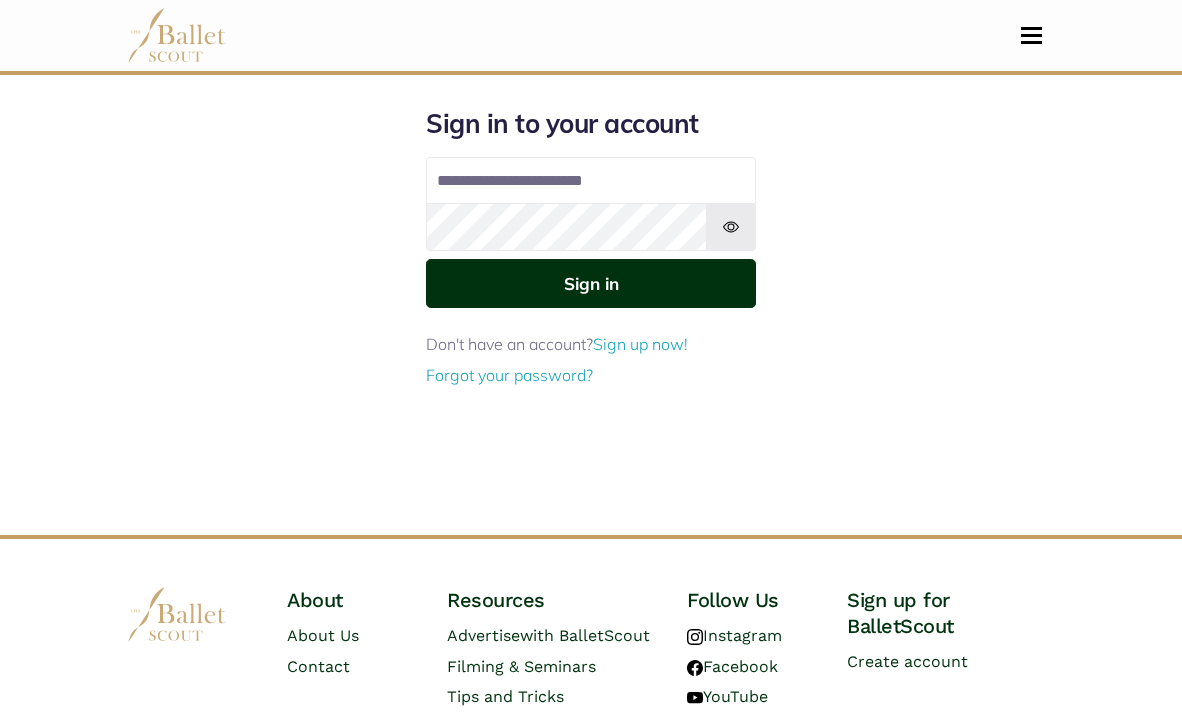 click on "Sign in" at bounding box center [591, 283] 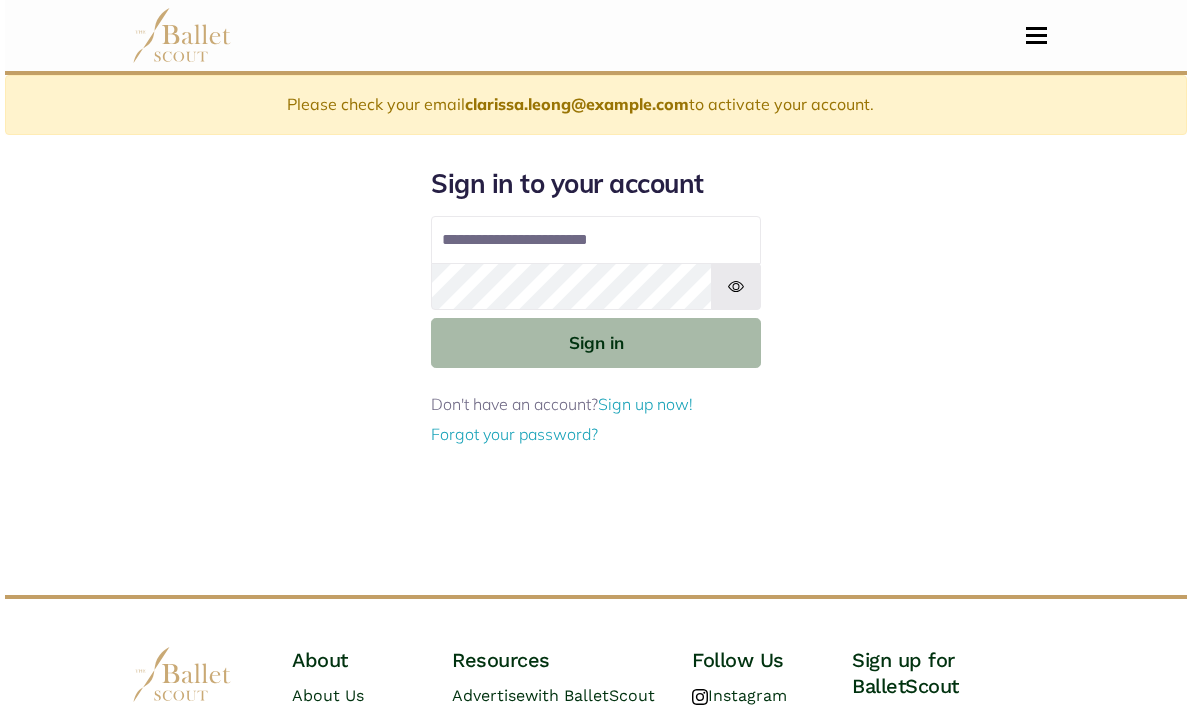 scroll, scrollTop: 0, scrollLeft: 0, axis: both 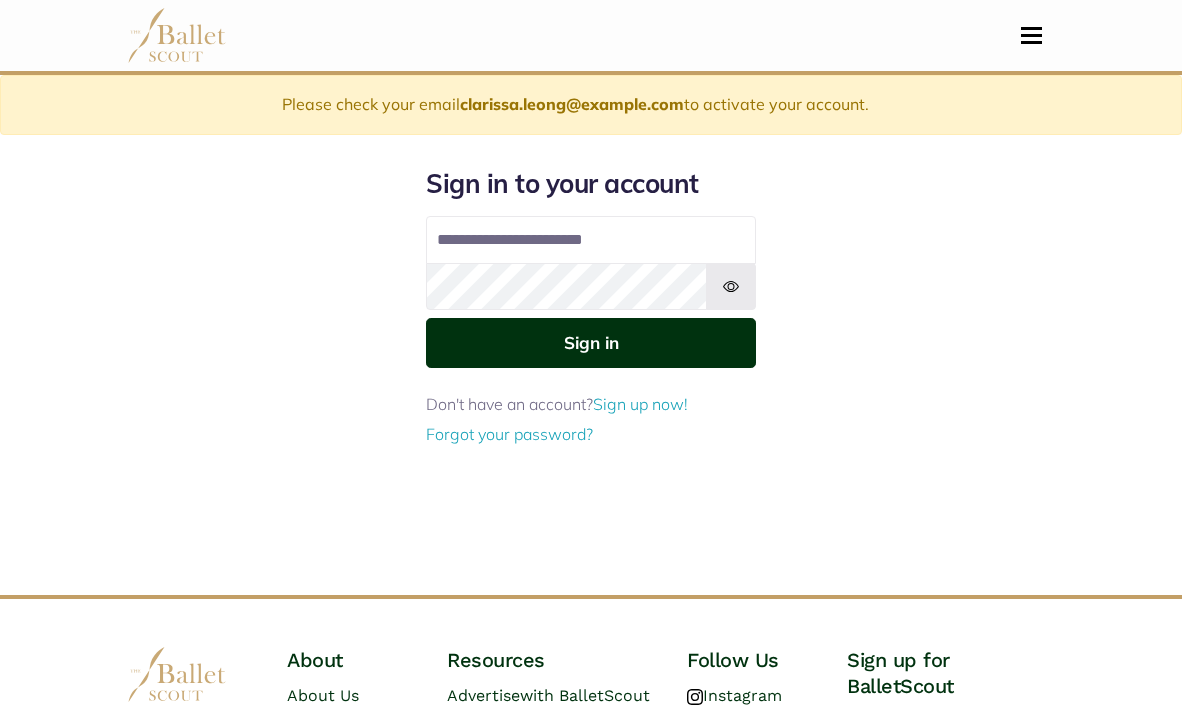 click on "Sign in" at bounding box center [591, 342] 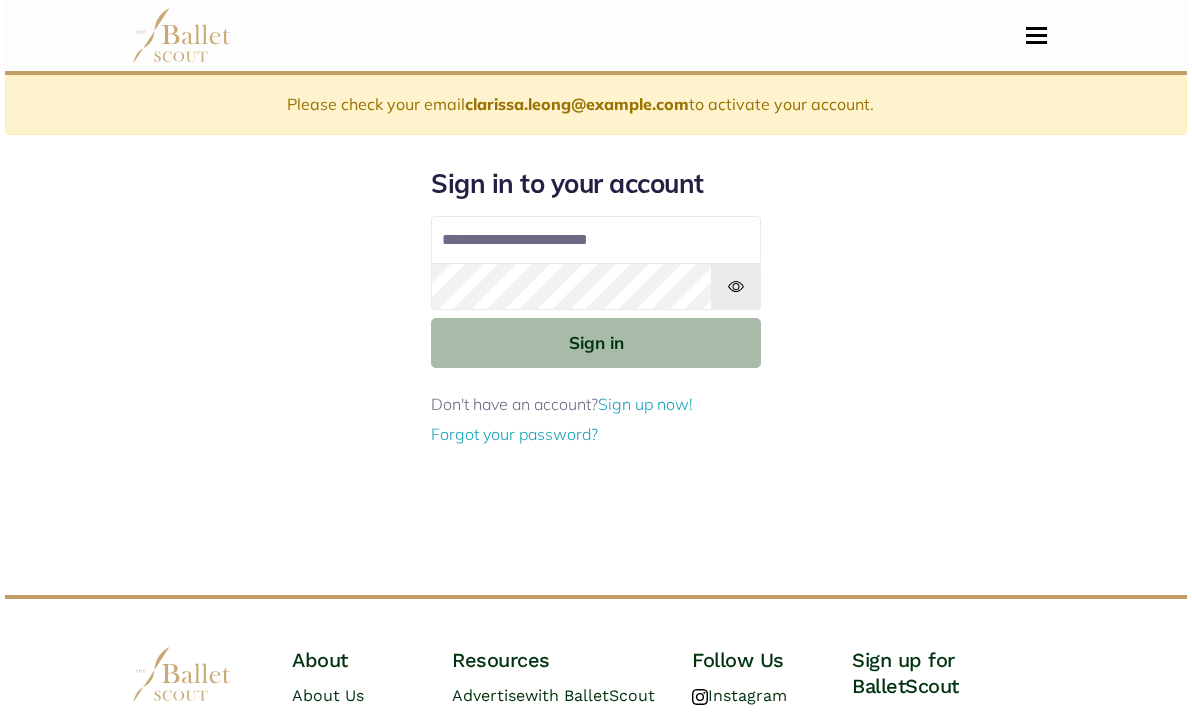 scroll, scrollTop: 0, scrollLeft: 0, axis: both 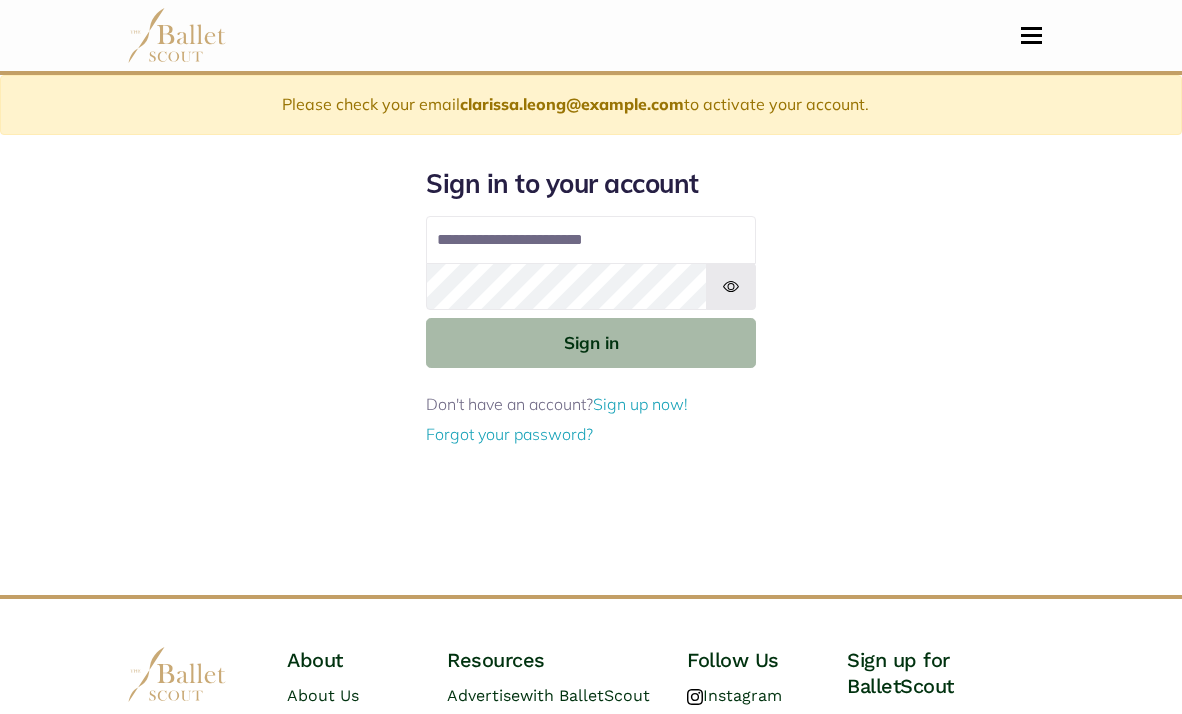 click on "**********" at bounding box center (591, 240) 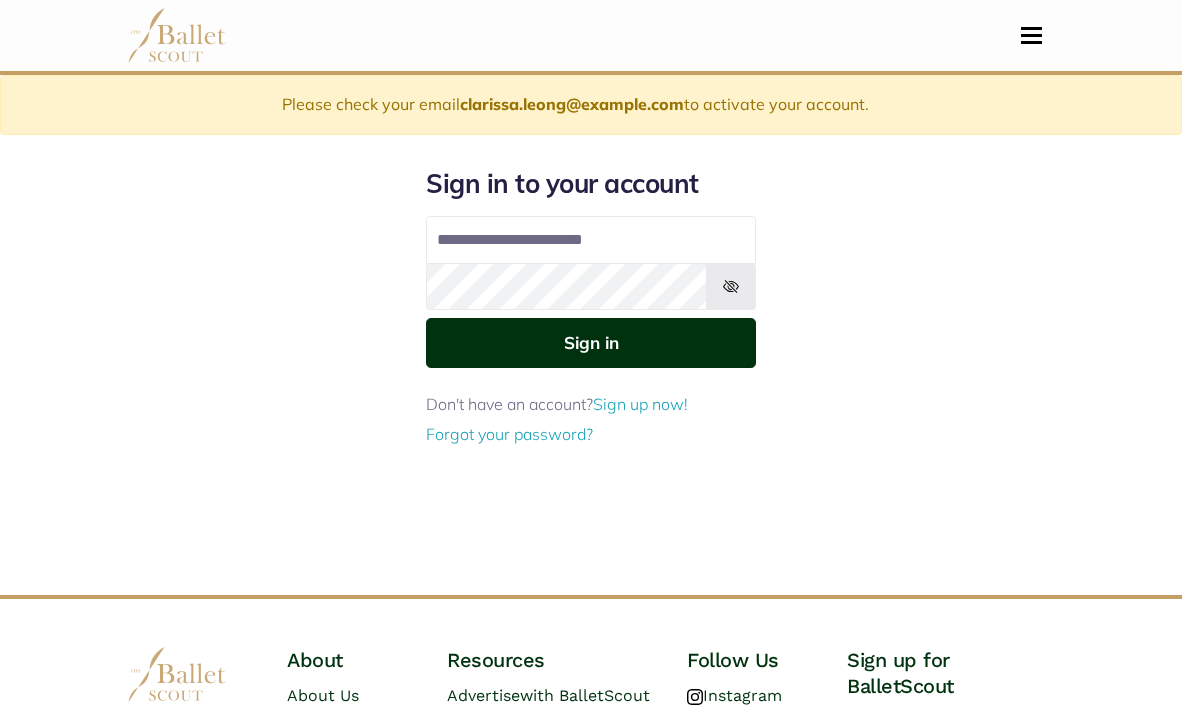 click on "Sign in" at bounding box center (591, 342) 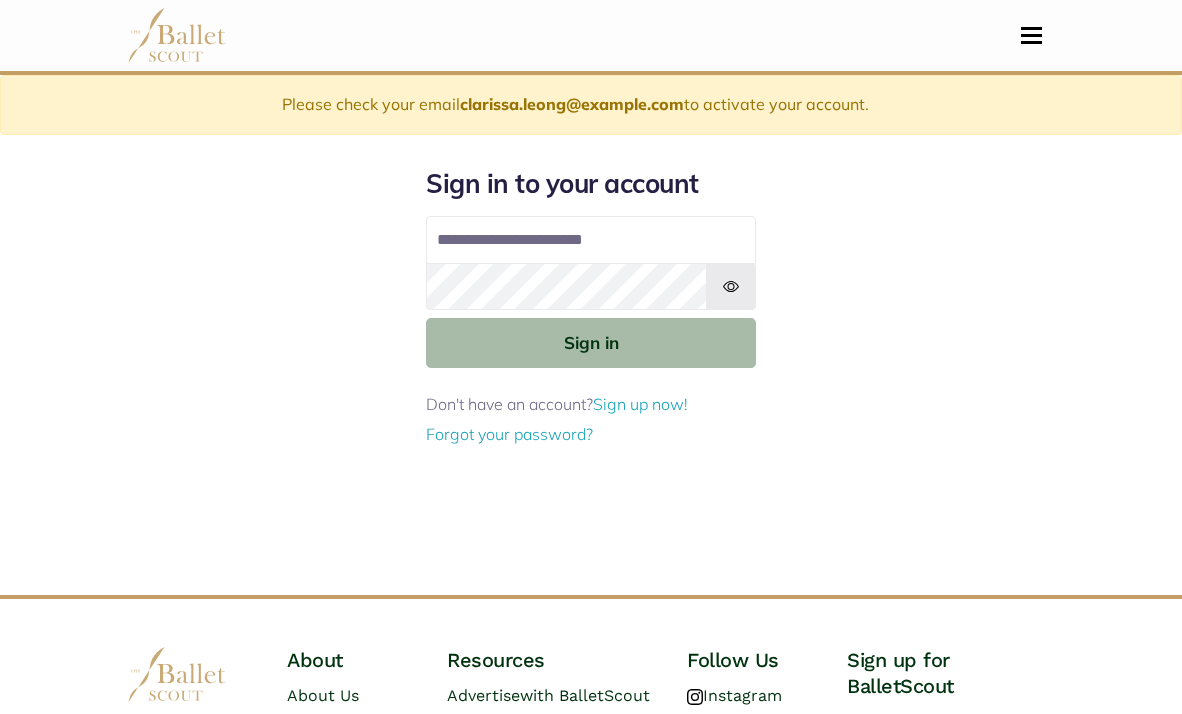 scroll, scrollTop: 0, scrollLeft: 0, axis: both 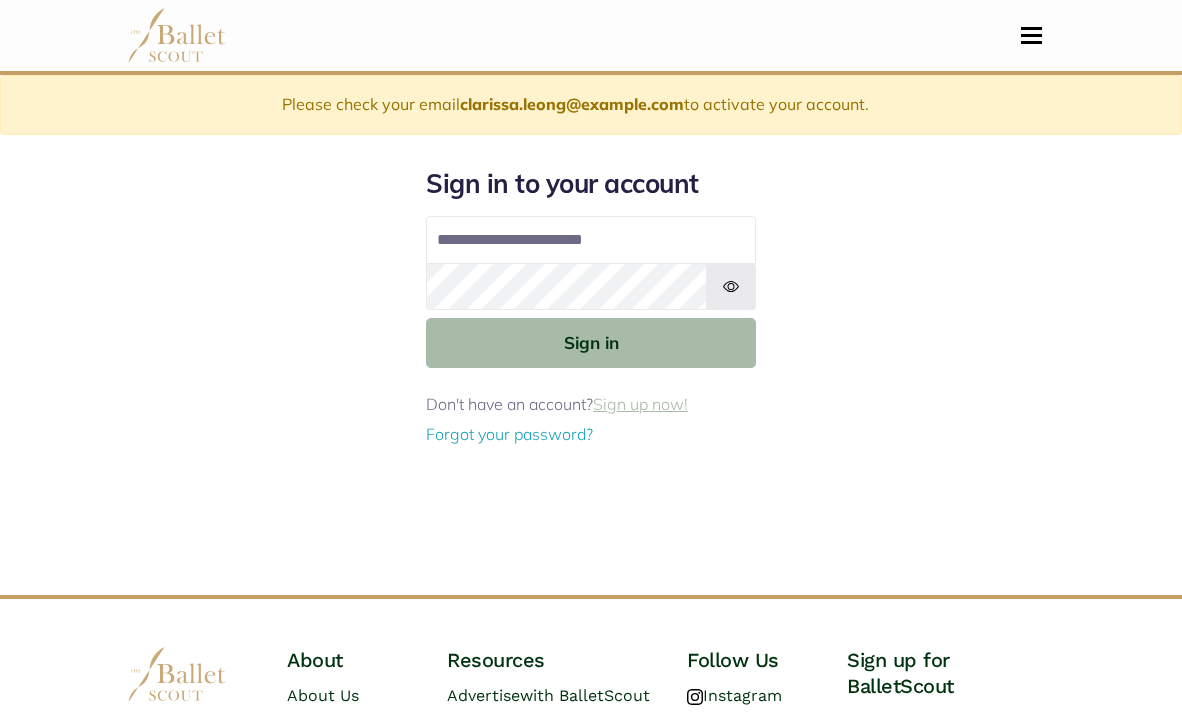 click on "Sign up now!" at bounding box center (640, 404) 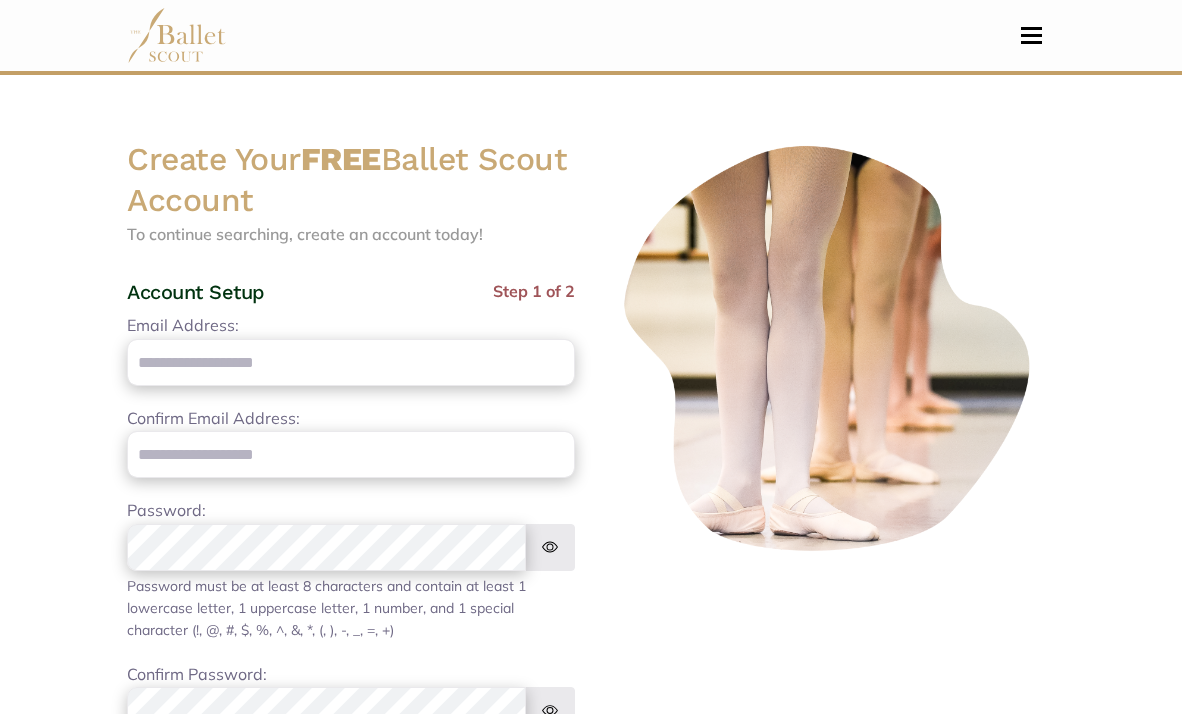 scroll, scrollTop: 0, scrollLeft: 0, axis: both 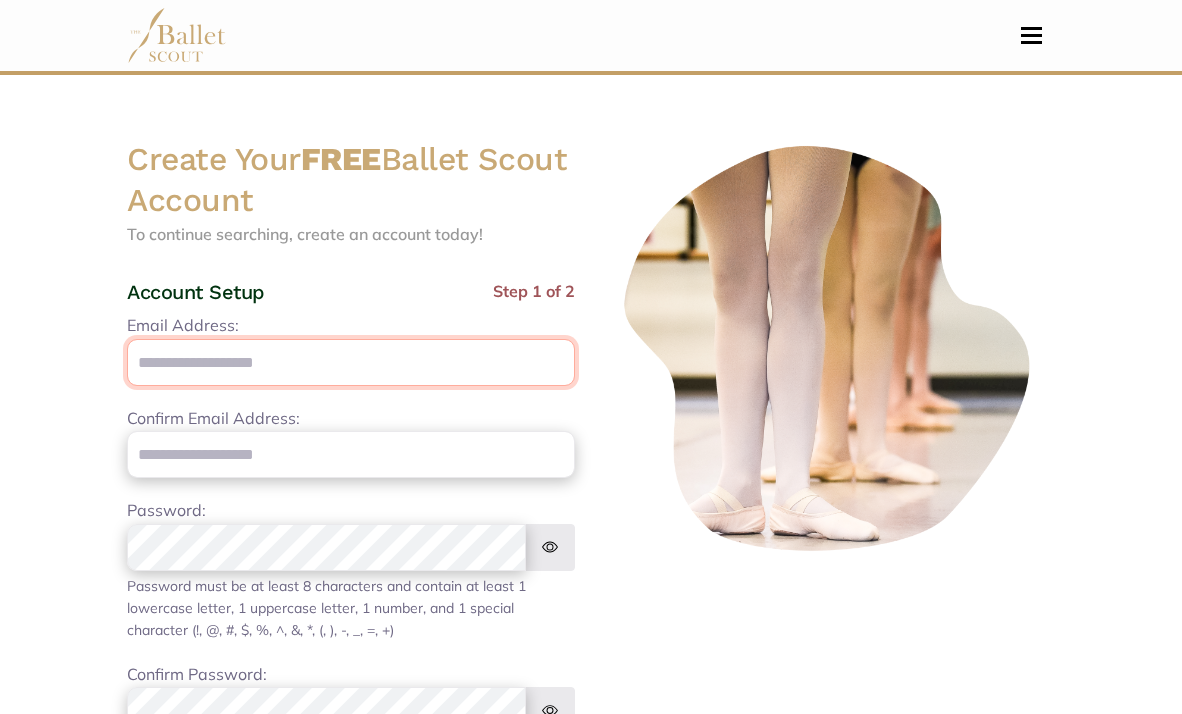 click on "Email Address:" at bounding box center [351, 362] 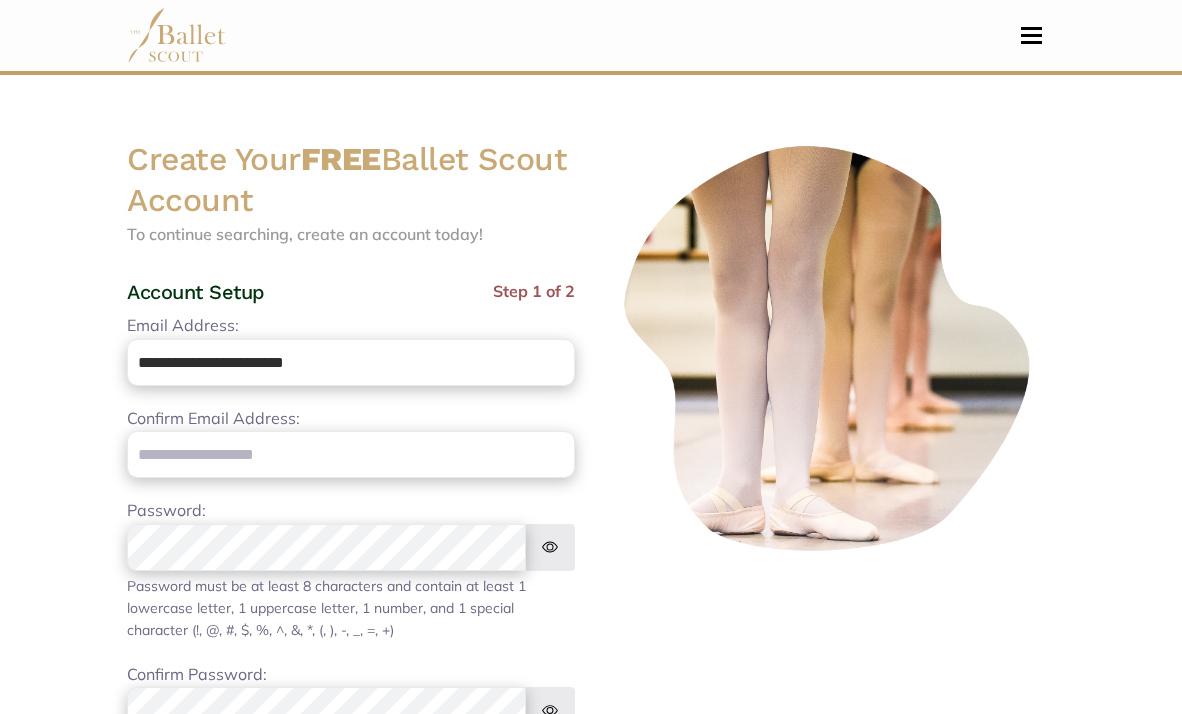 type on "**********" 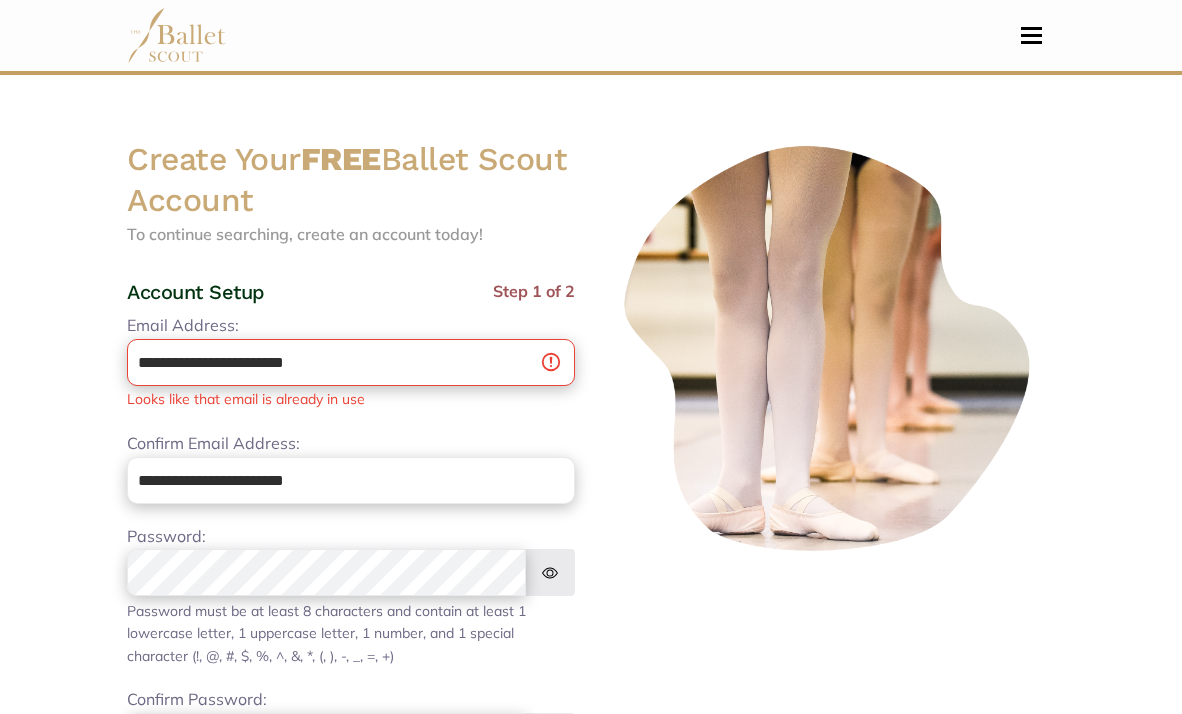 click at bounding box center [550, 572] 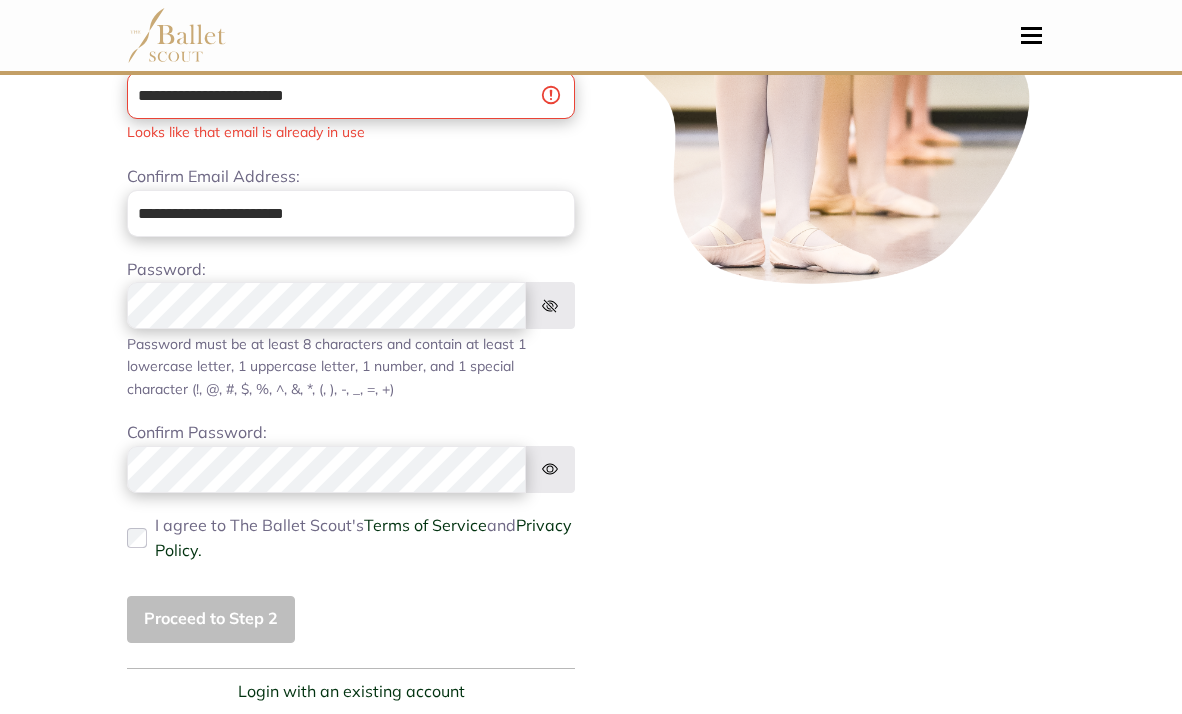 scroll, scrollTop: 0, scrollLeft: 0, axis: both 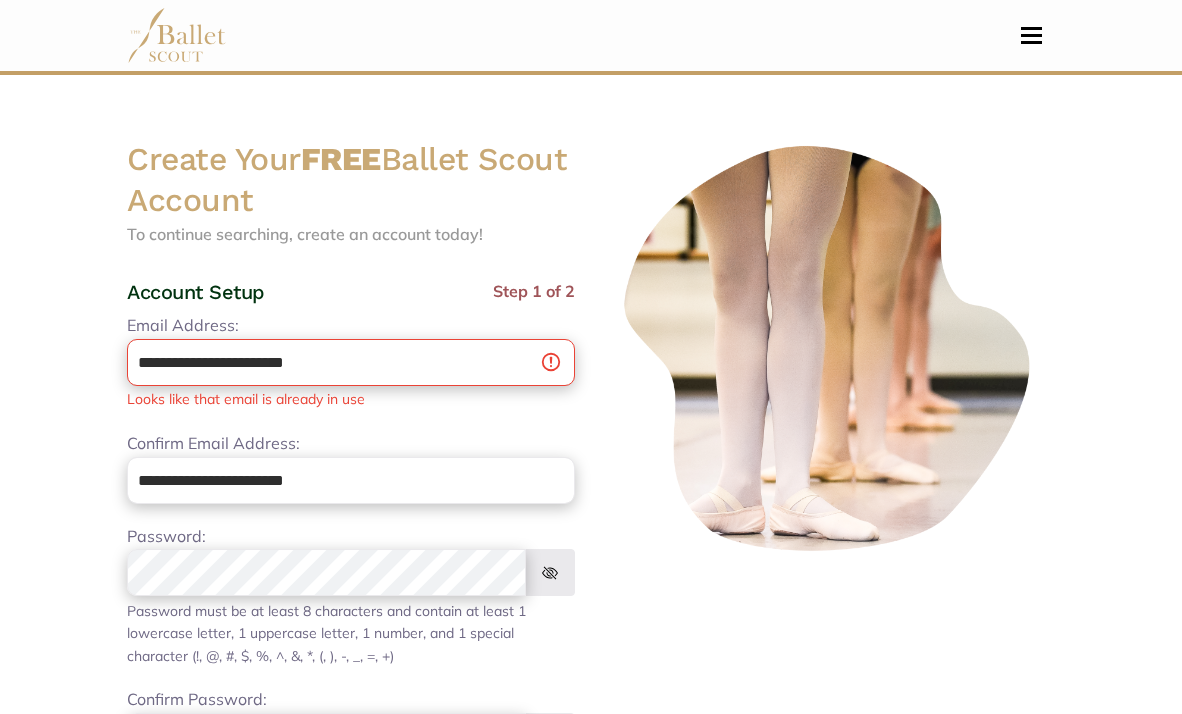 click at bounding box center [177, 35] 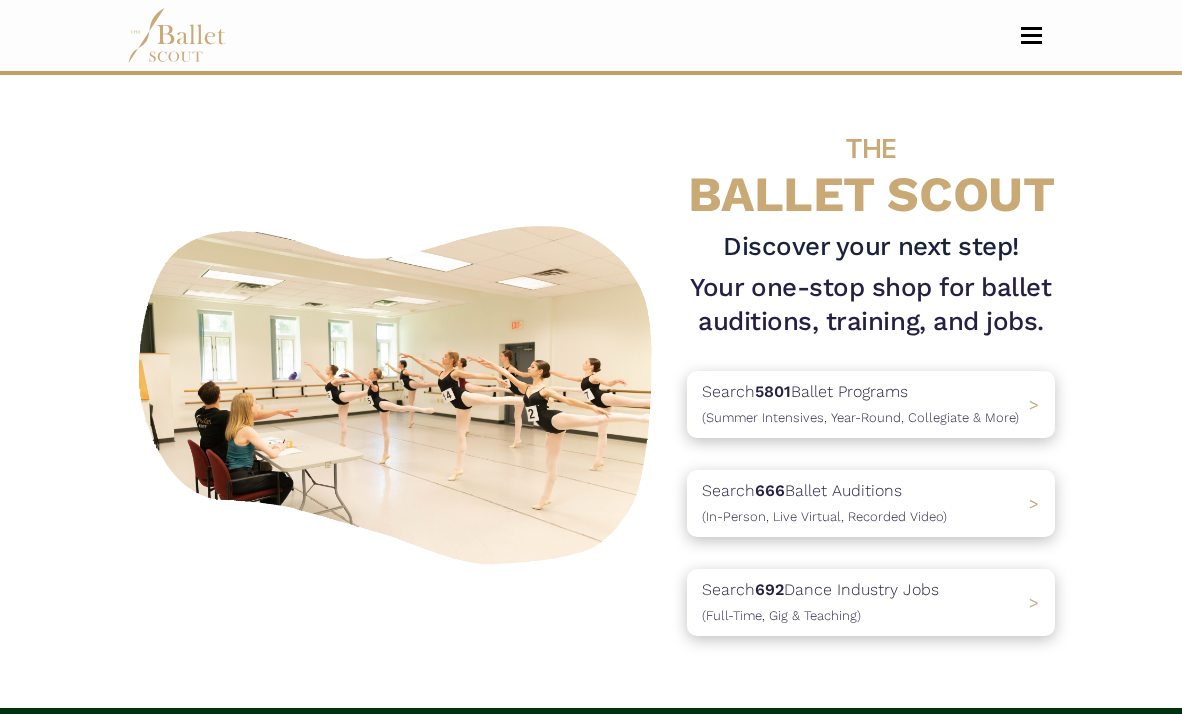 scroll, scrollTop: 0, scrollLeft: 0, axis: both 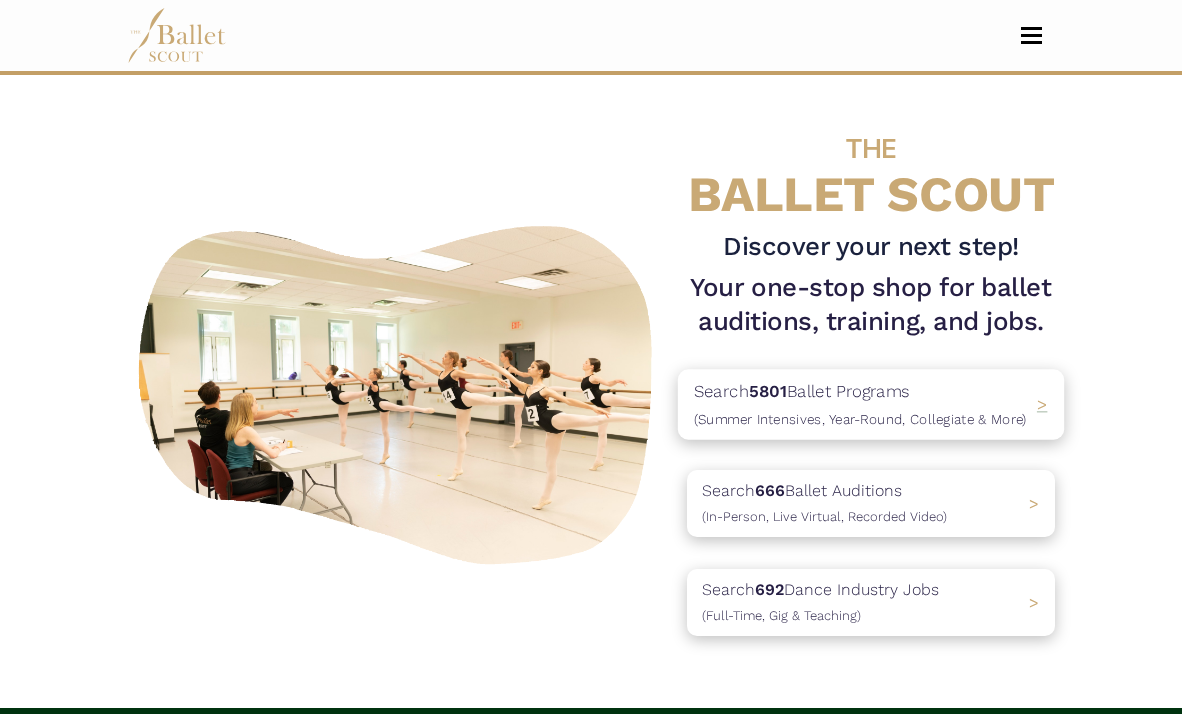click on "Search  5801   Ballet Programs (Summer Intensives, Year-Round, Collegiate & More)" at bounding box center (860, 404) 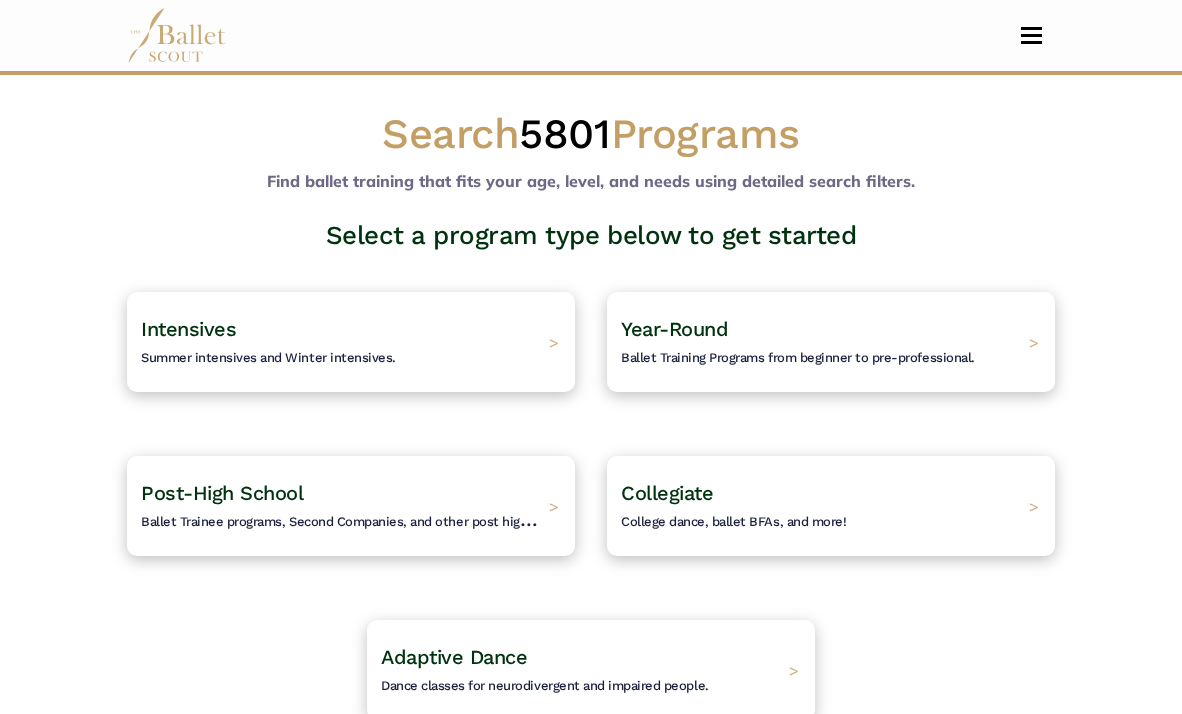 scroll, scrollTop: 0, scrollLeft: 0, axis: both 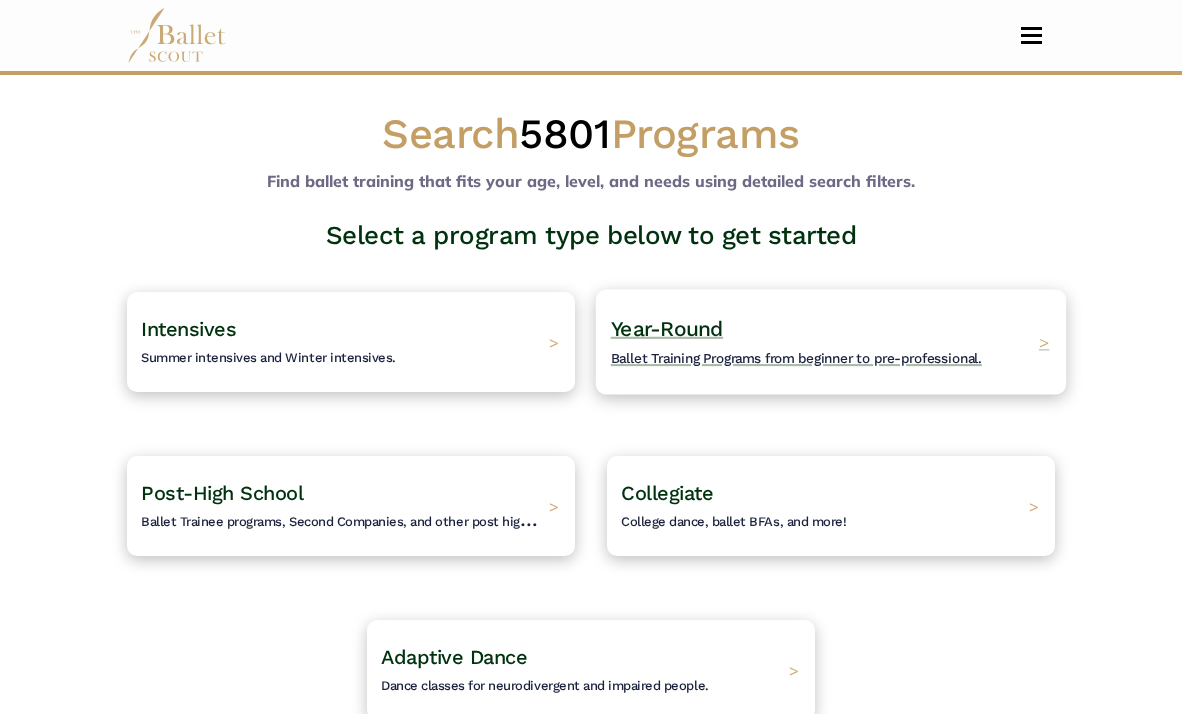 click on "Year-Round" at bounding box center (667, 328) 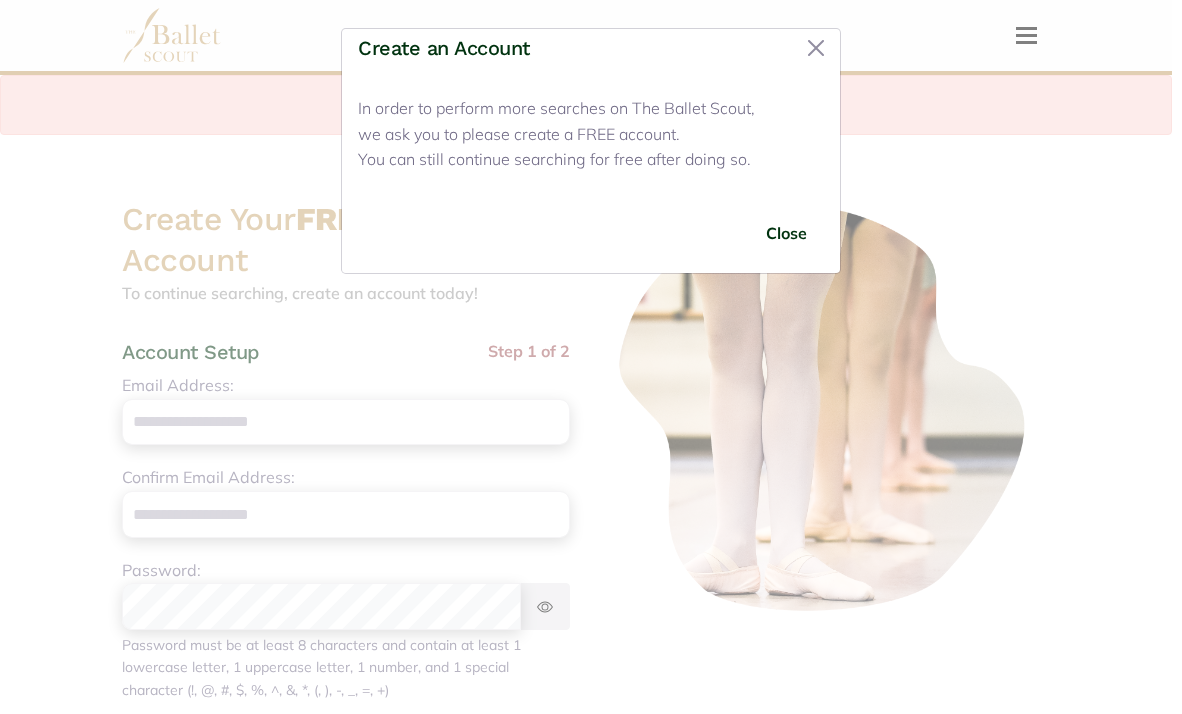 scroll, scrollTop: 0, scrollLeft: 0, axis: both 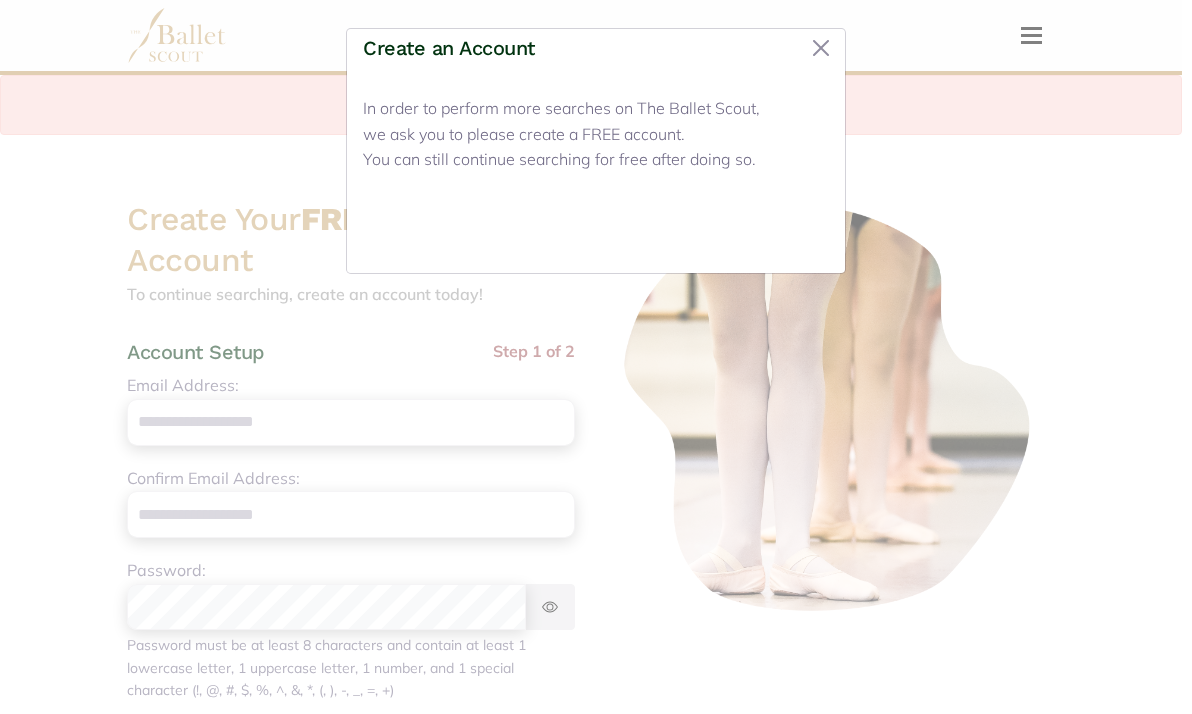 click on "Close" at bounding box center (791, 233) 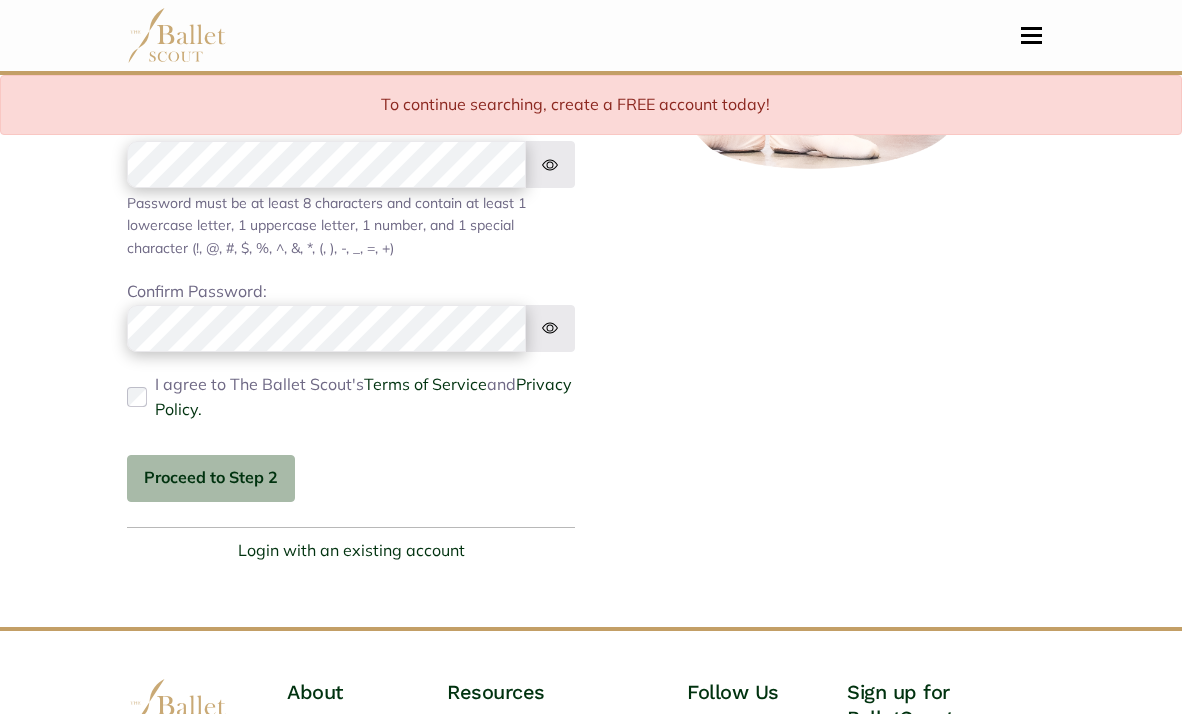 scroll, scrollTop: 444, scrollLeft: 0, axis: vertical 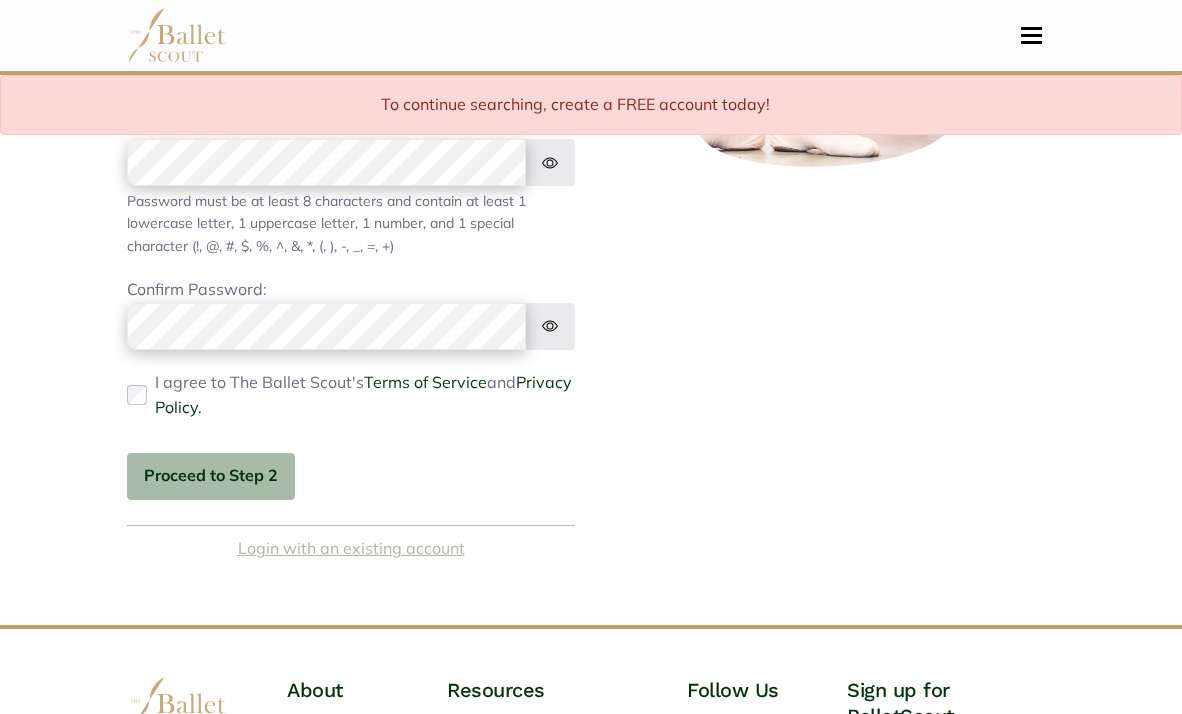 click on "Login with an existing account" at bounding box center [351, 549] 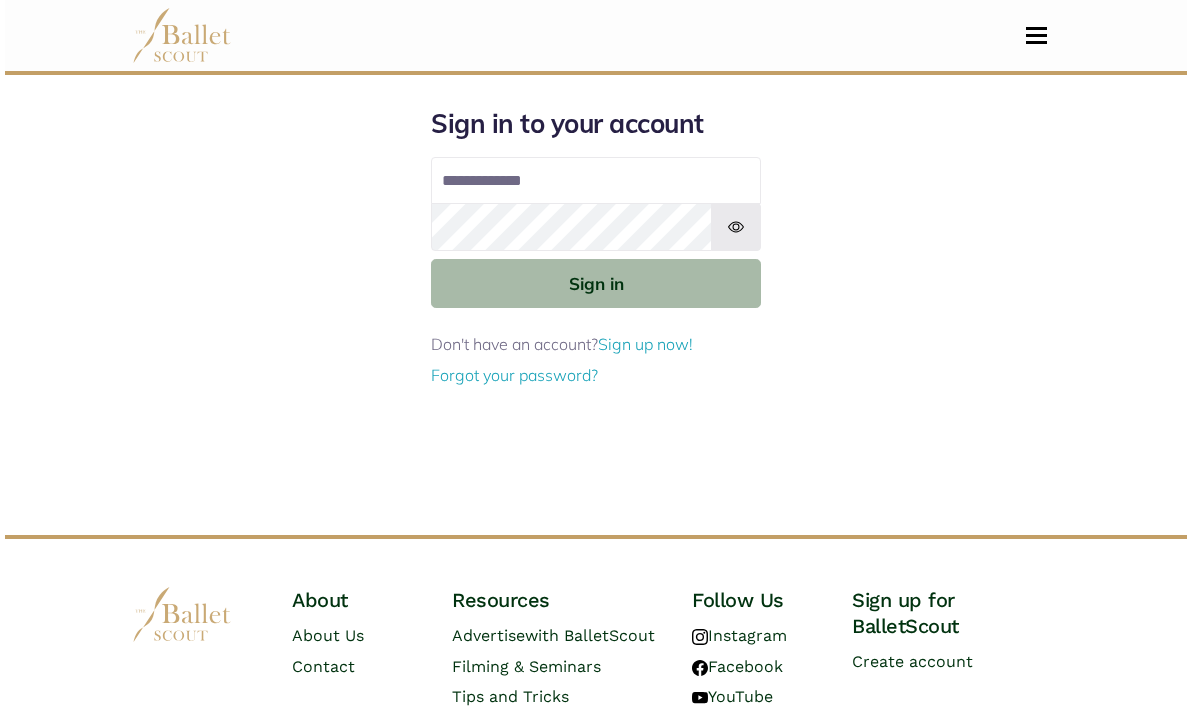 scroll, scrollTop: 0, scrollLeft: 0, axis: both 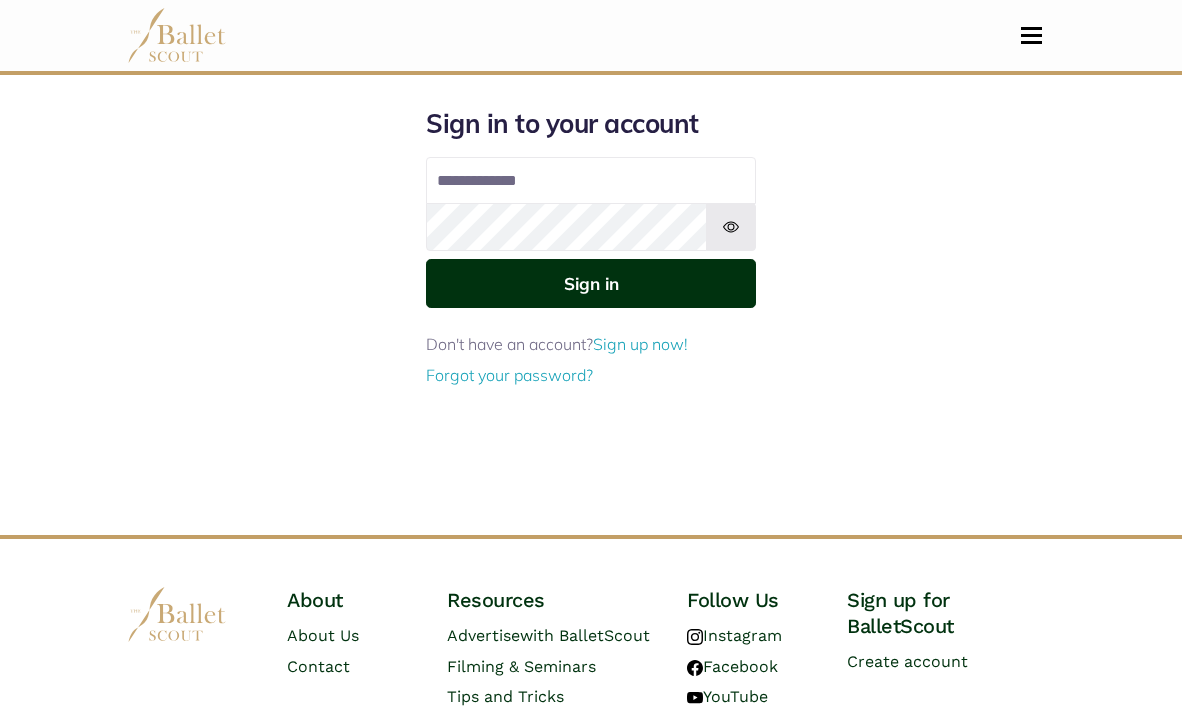type on "**********" 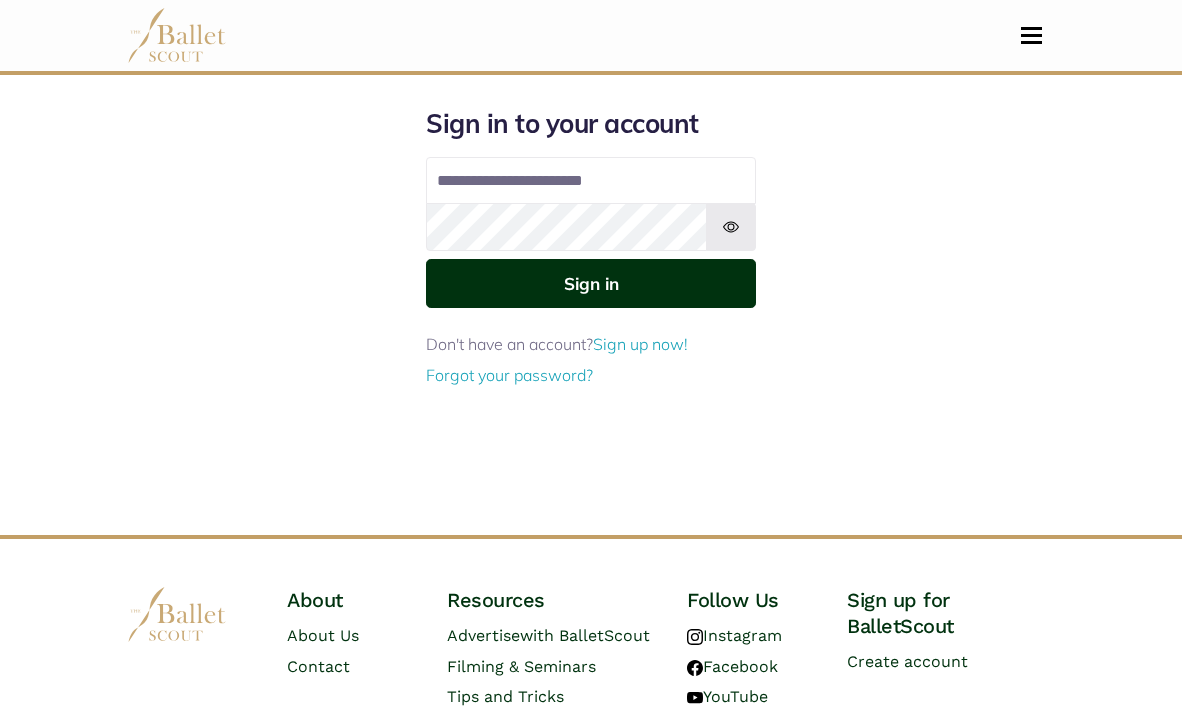 click on "Sign in" at bounding box center (591, 283) 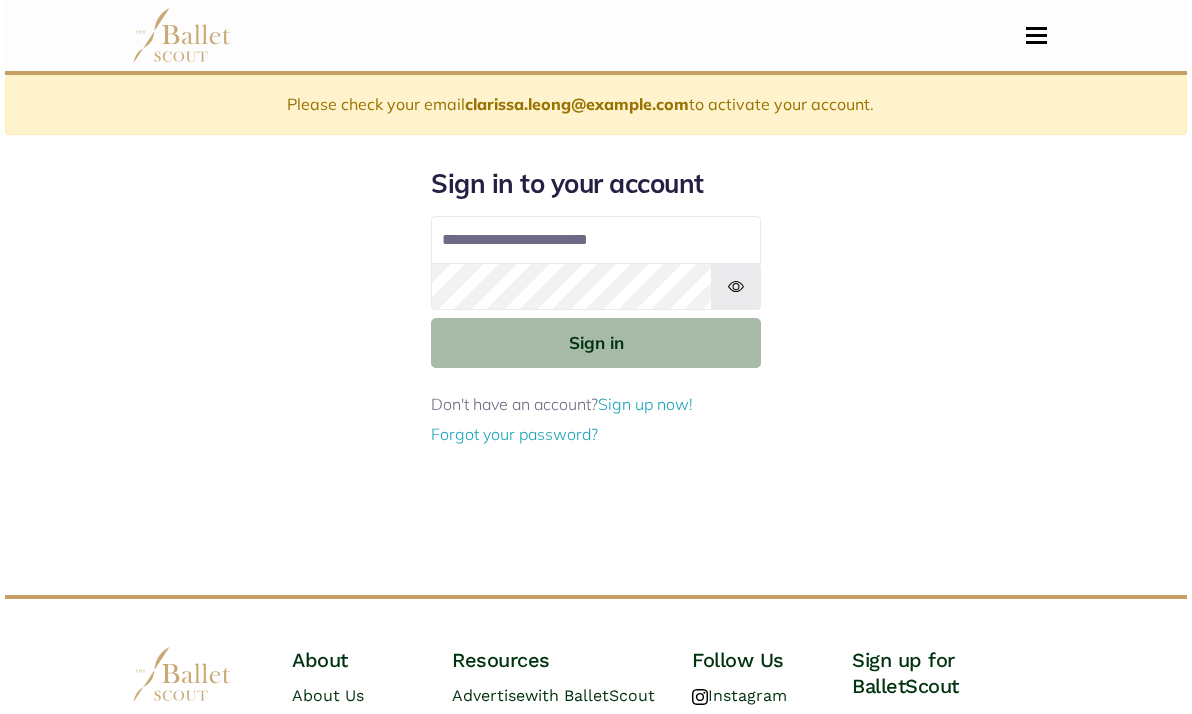scroll, scrollTop: 0, scrollLeft: 0, axis: both 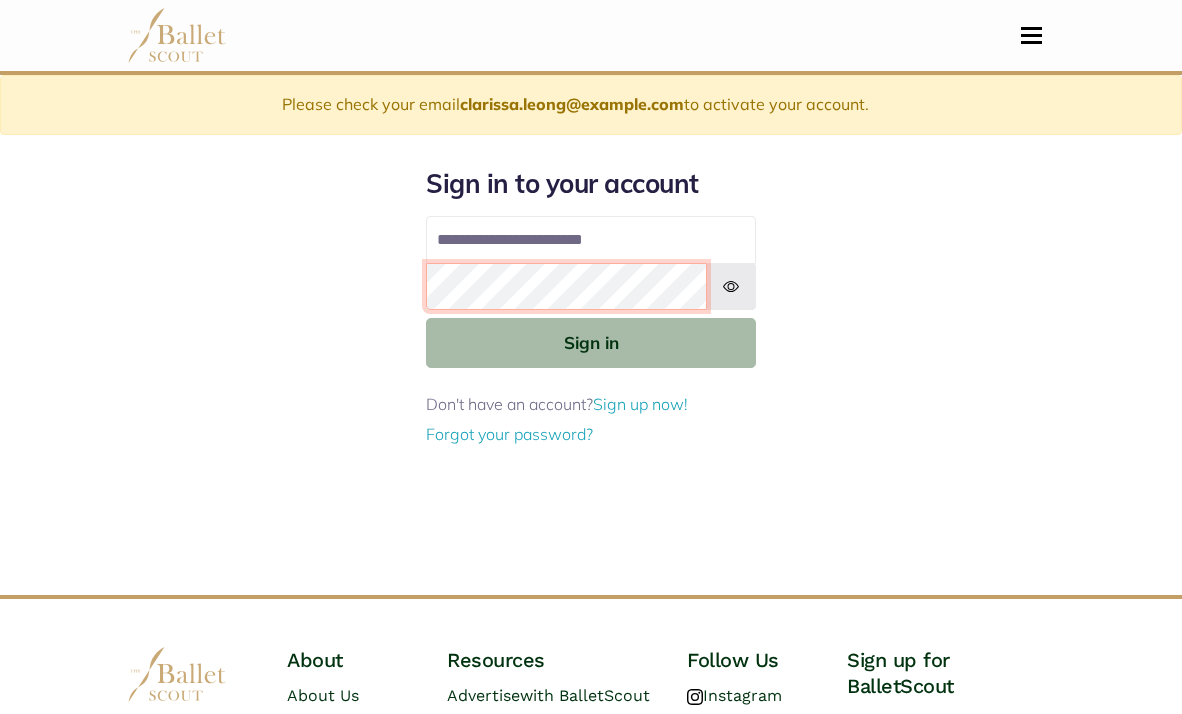 click on "**********" at bounding box center (591, 381) 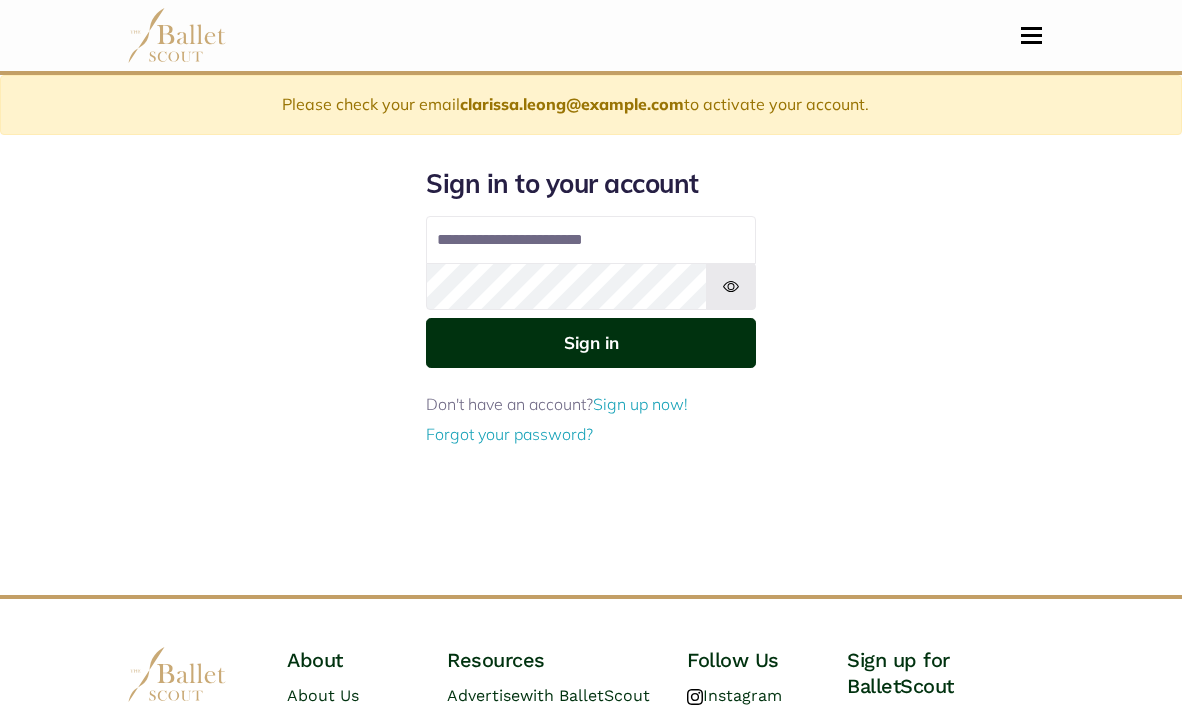 click on "Sign in" at bounding box center (591, 342) 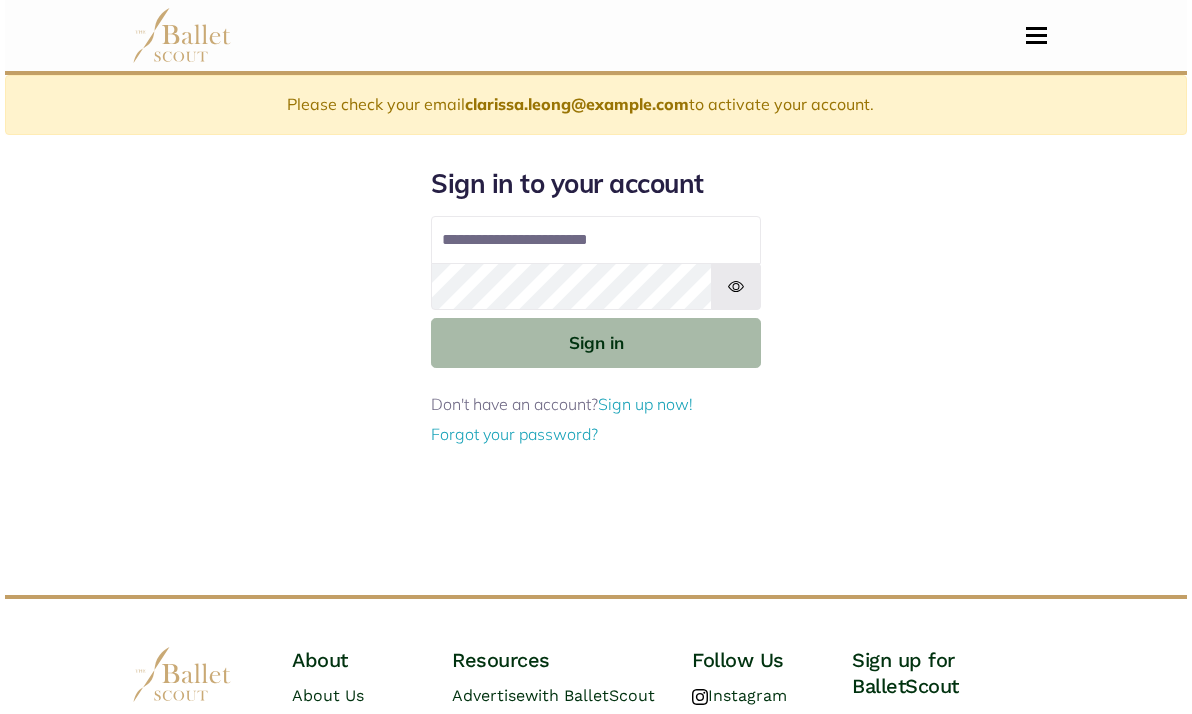scroll, scrollTop: 0, scrollLeft: 0, axis: both 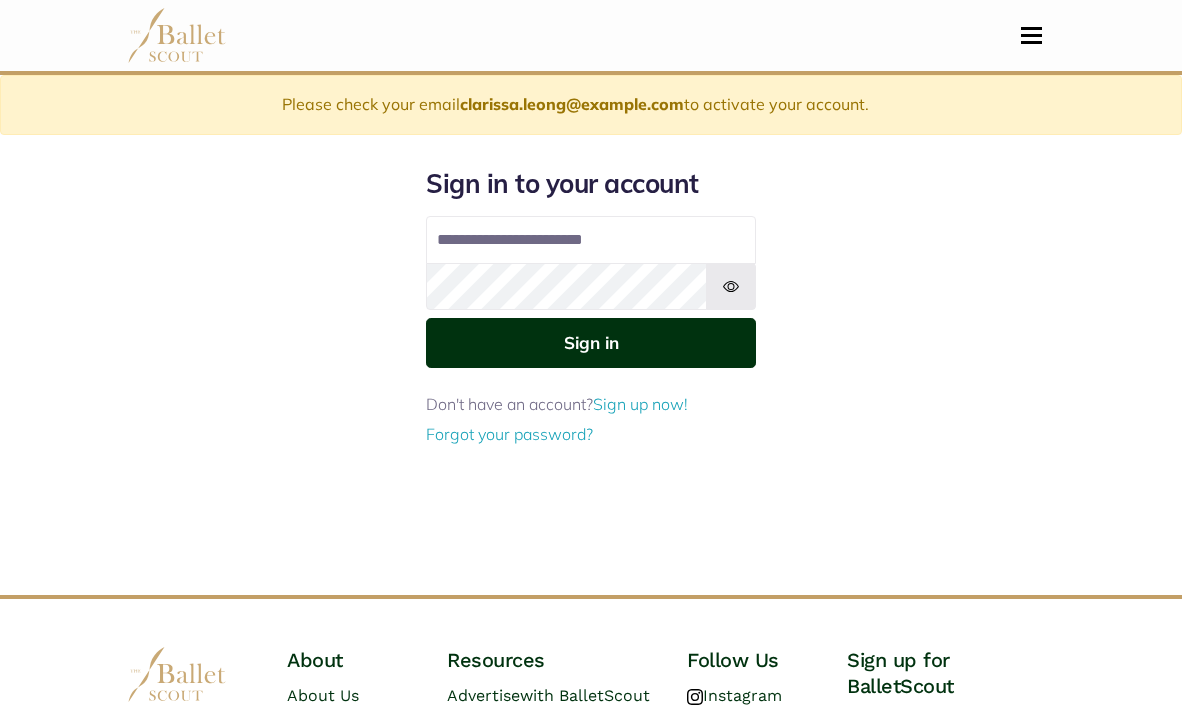 click on "Sign in" at bounding box center [591, 342] 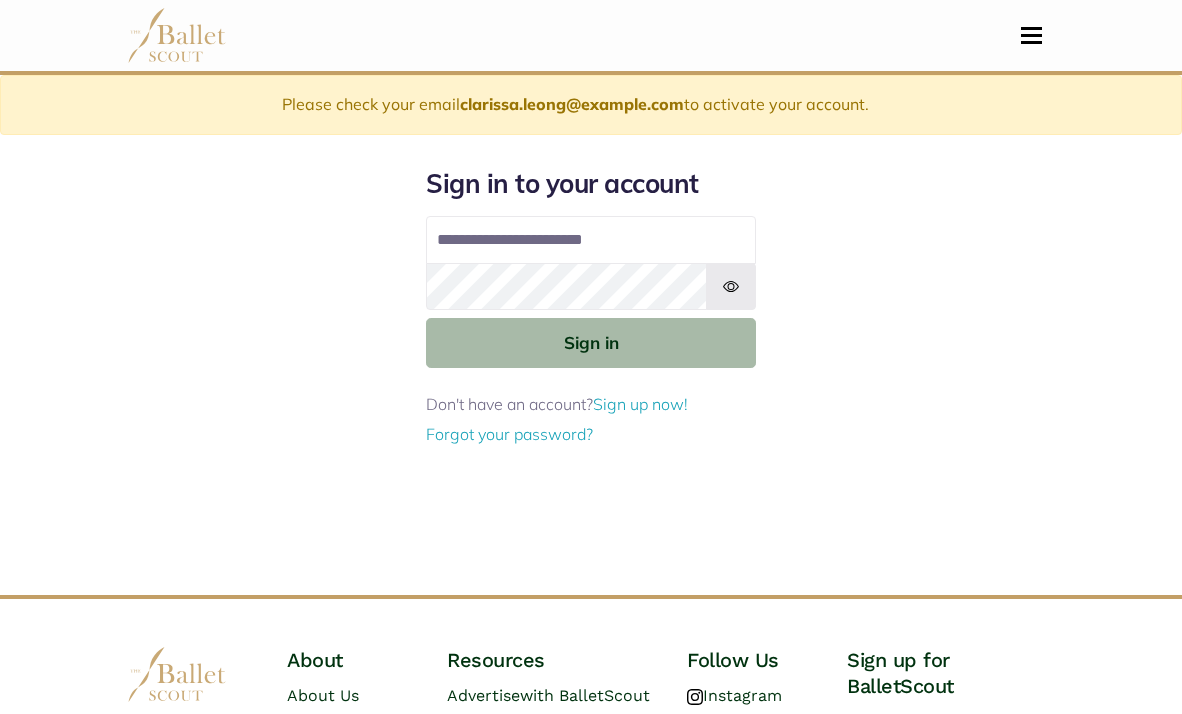 scroll, scrollTop: 0, scrollLeft: 0, axis: both 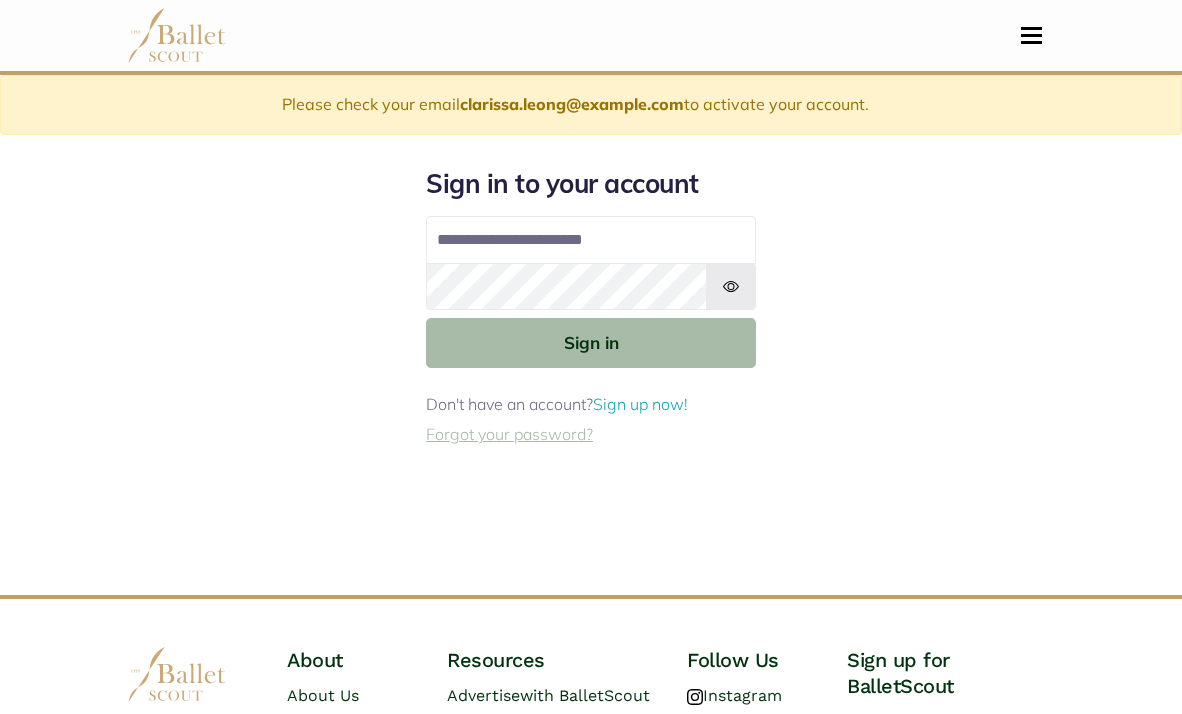 click on "Forgot your password?" at bounding box center [509, 434] 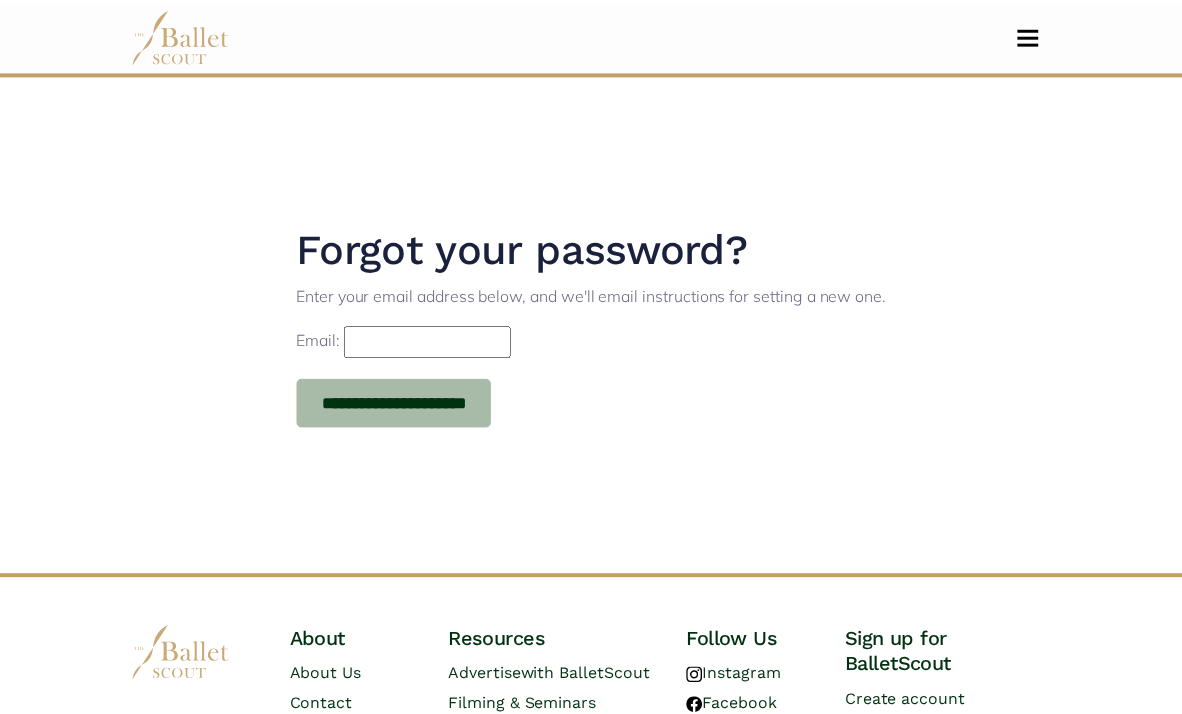 scroll, scrollTop: 0, scrollLeft: 0, axis: both 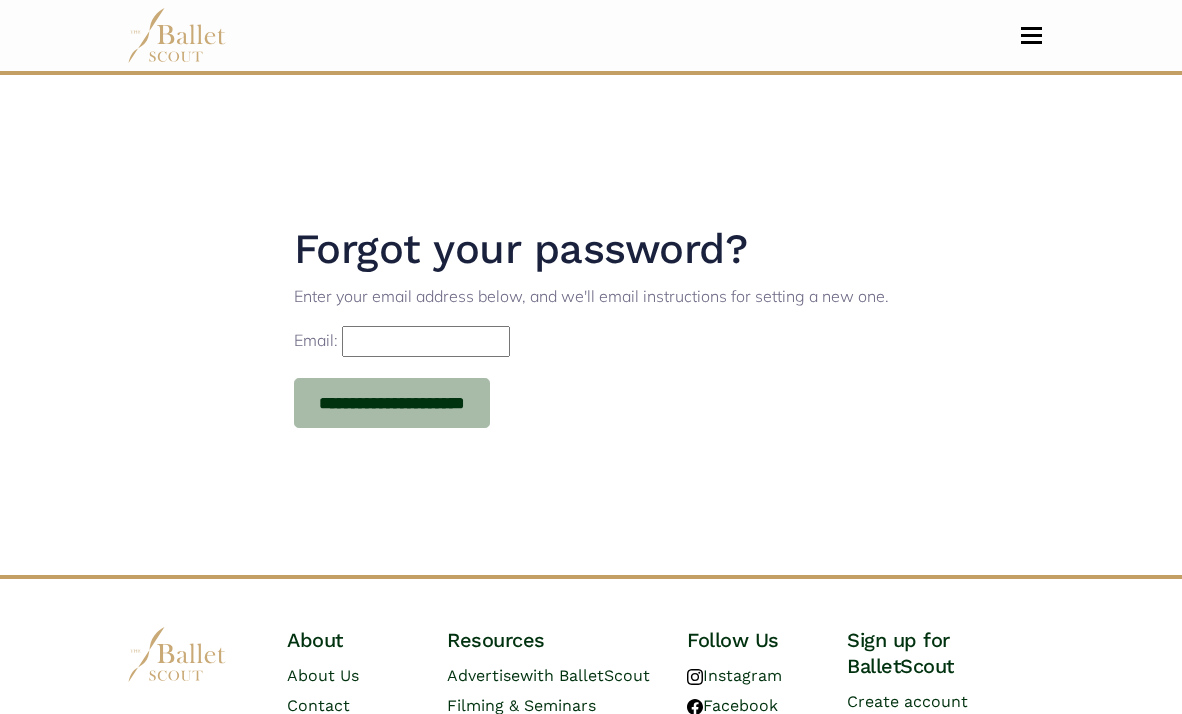 click on "Email:" at bounding box center (426, 342) 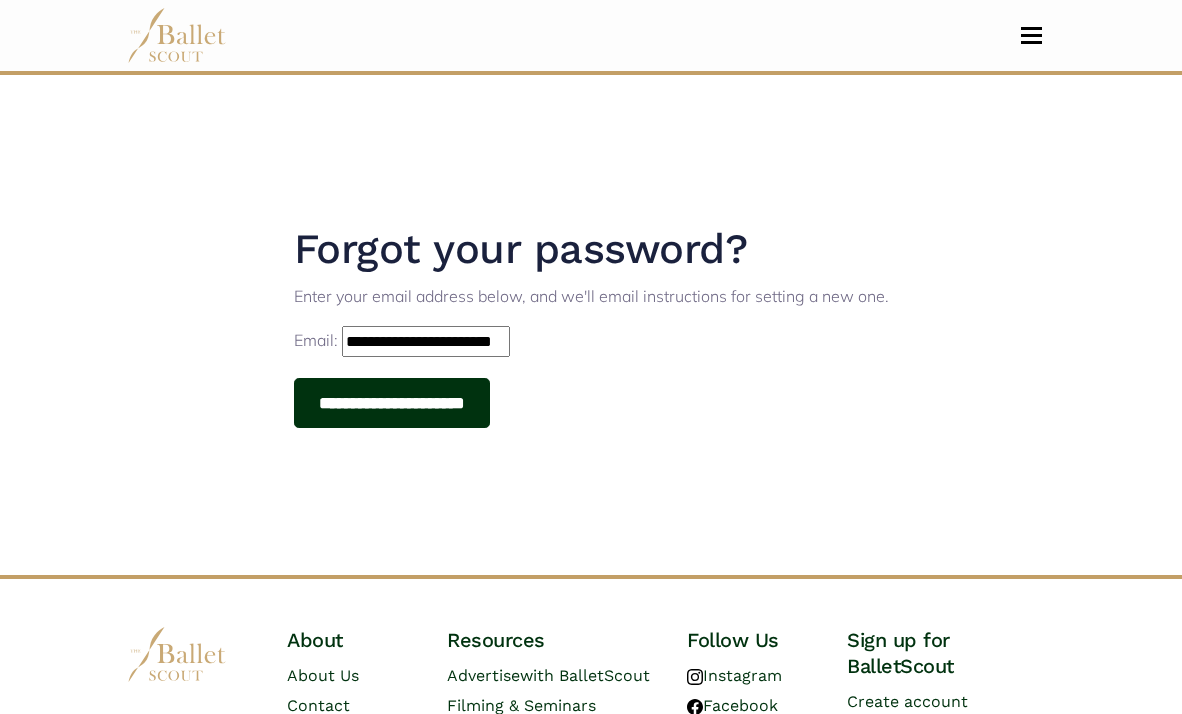 click on "**********" at bounding box center (392, 403) 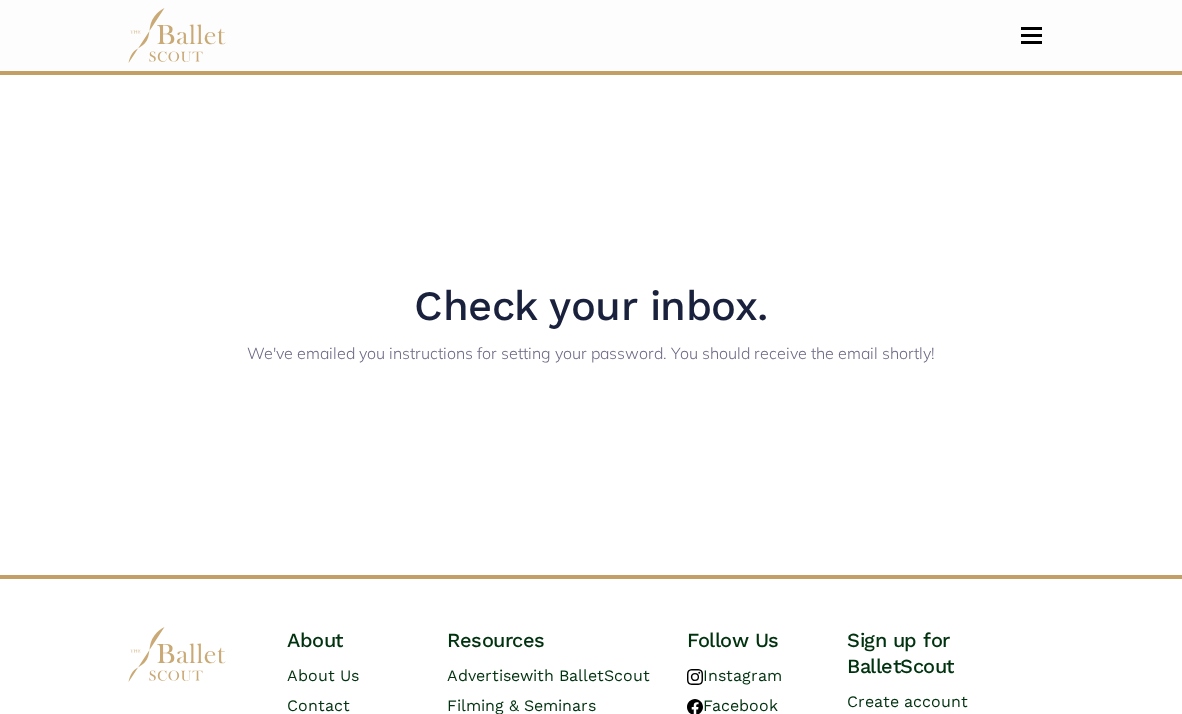 scroll, scrollTop: 0, scrollLeft: 0, axis: both 